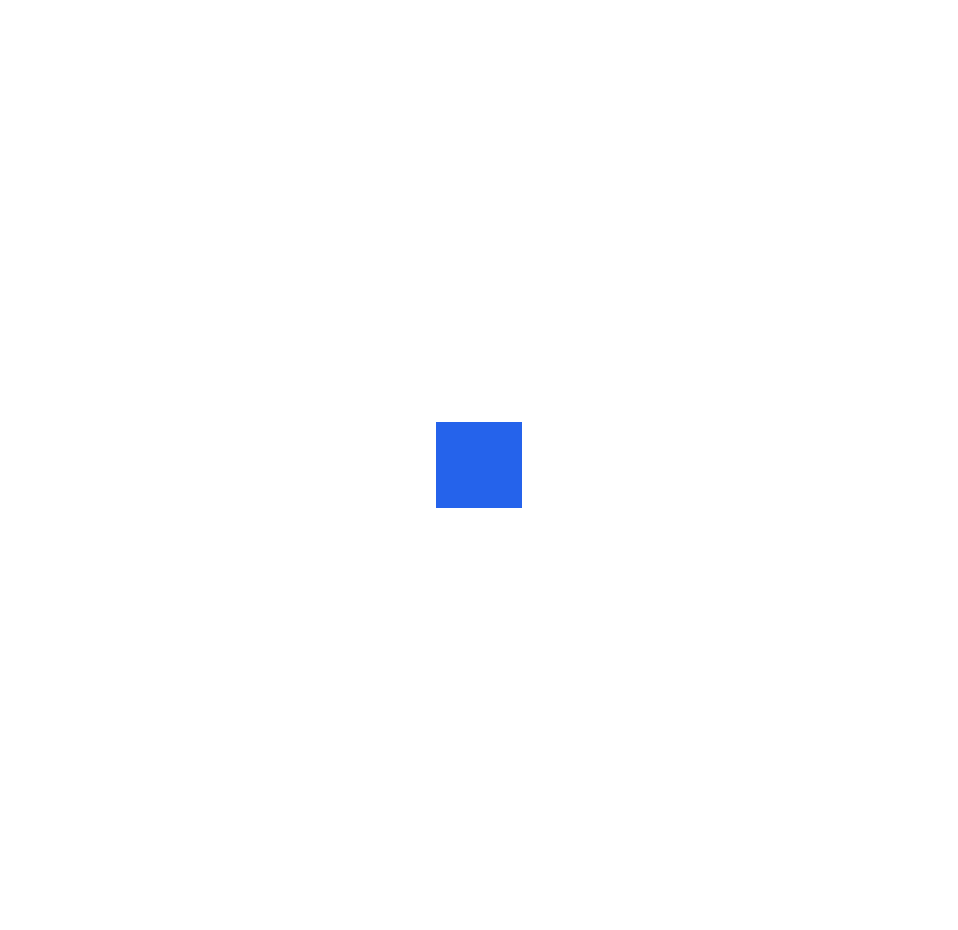 scroll, scrollTop: 0, scrollLeft: 0, axis: both 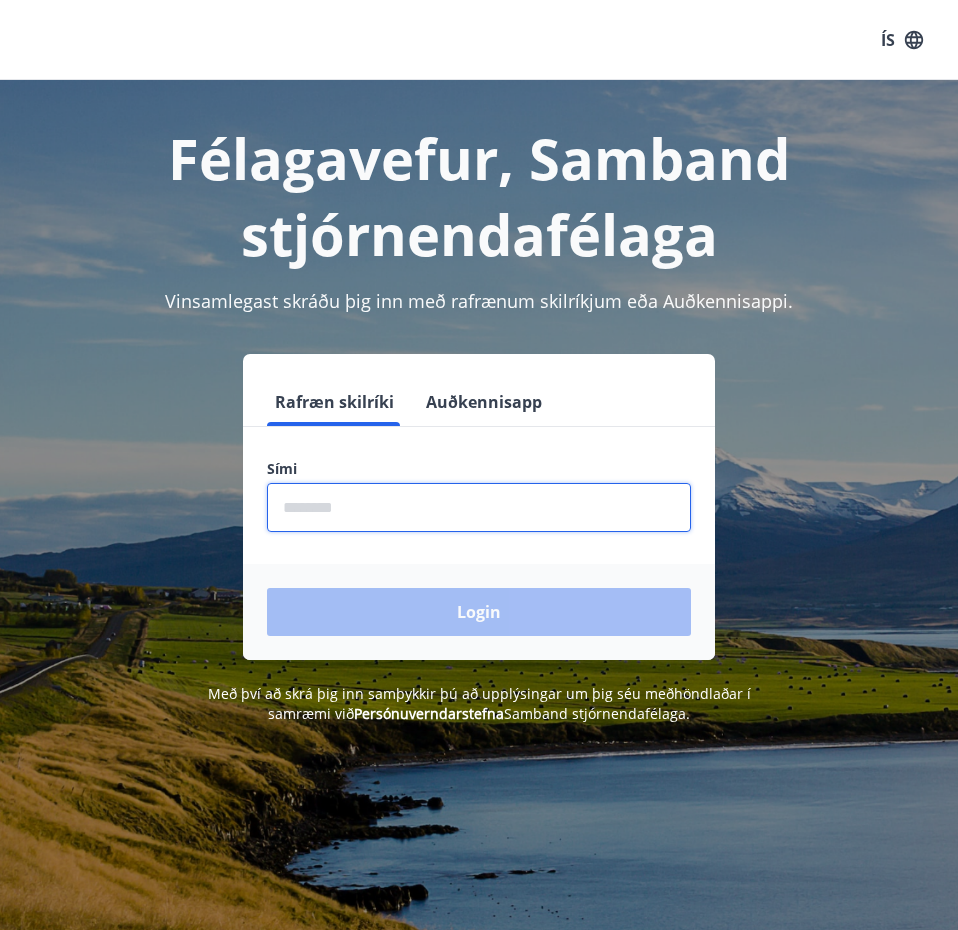 click at bounding box center [479, 507] 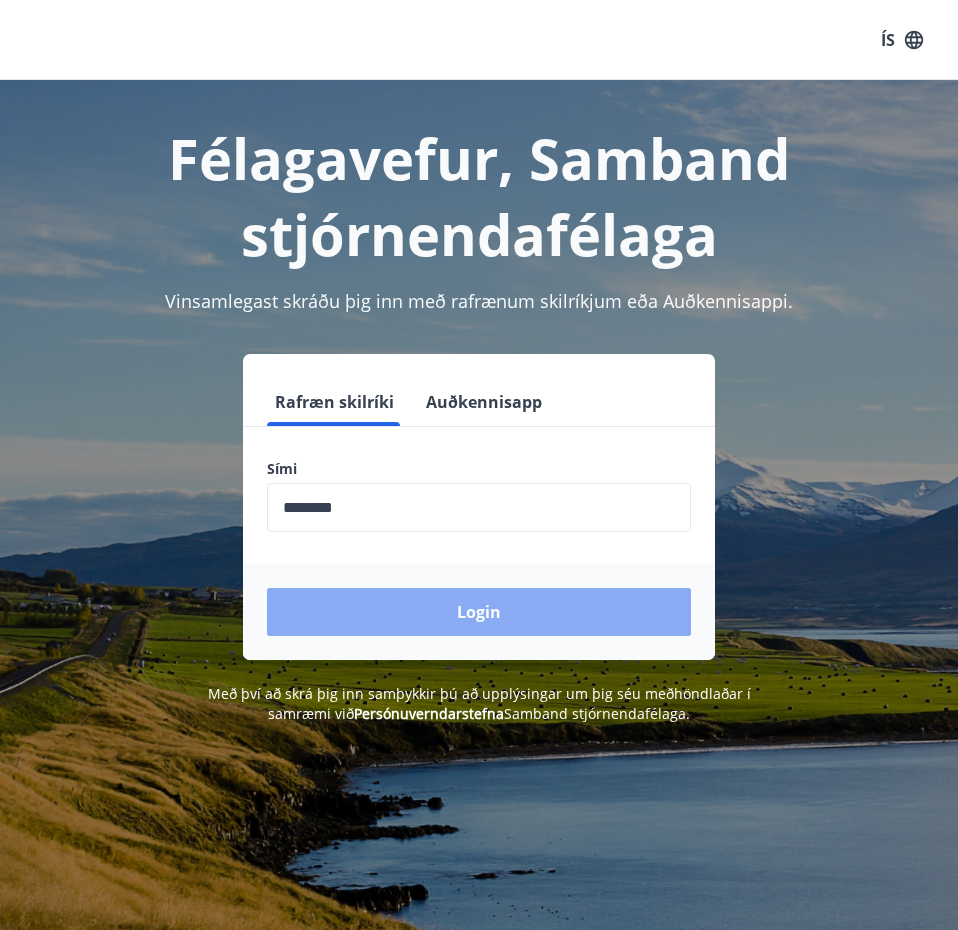 click on "Login" at bounding box center (479, 612) 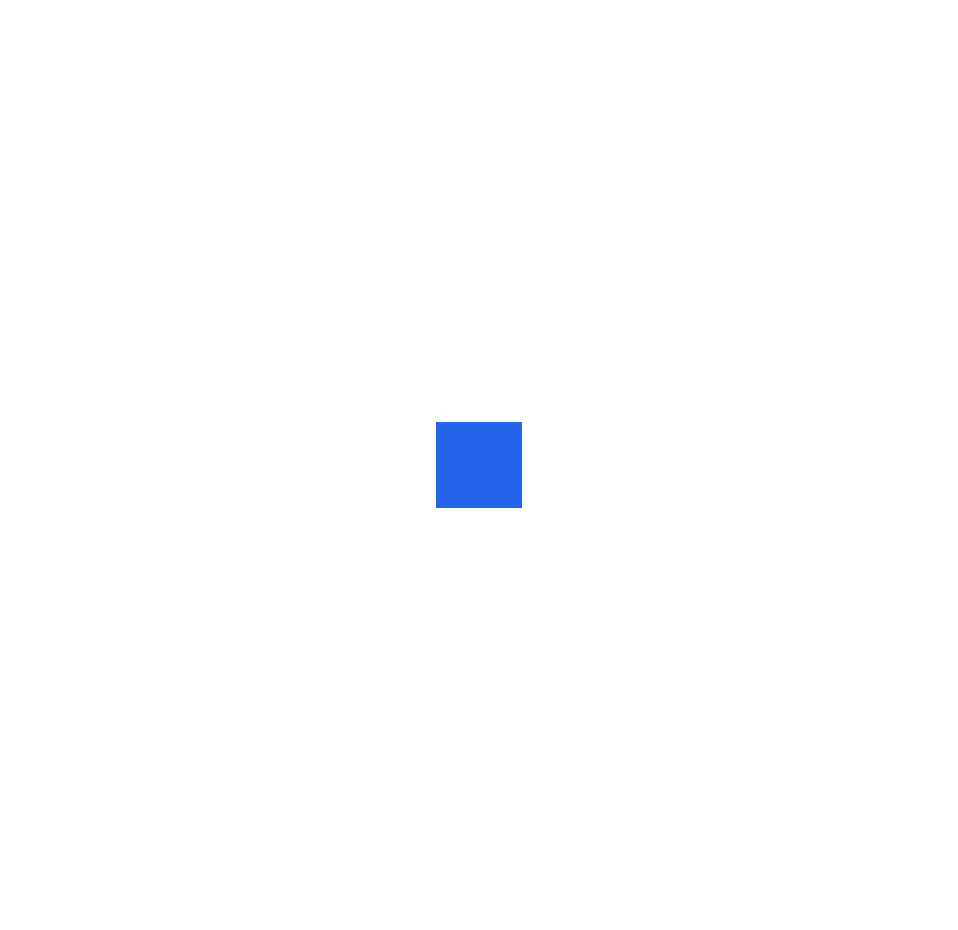 scroll, scrollTop: 0, scrollLeft: 0, axis: both 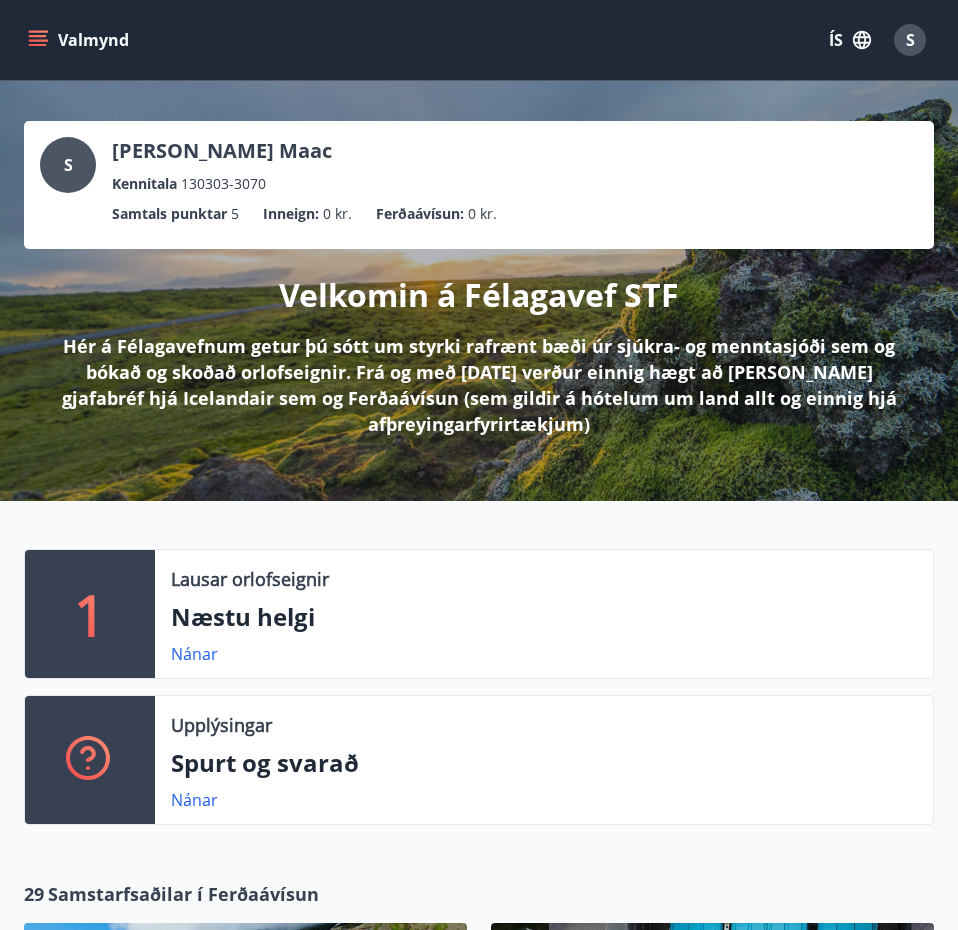 click 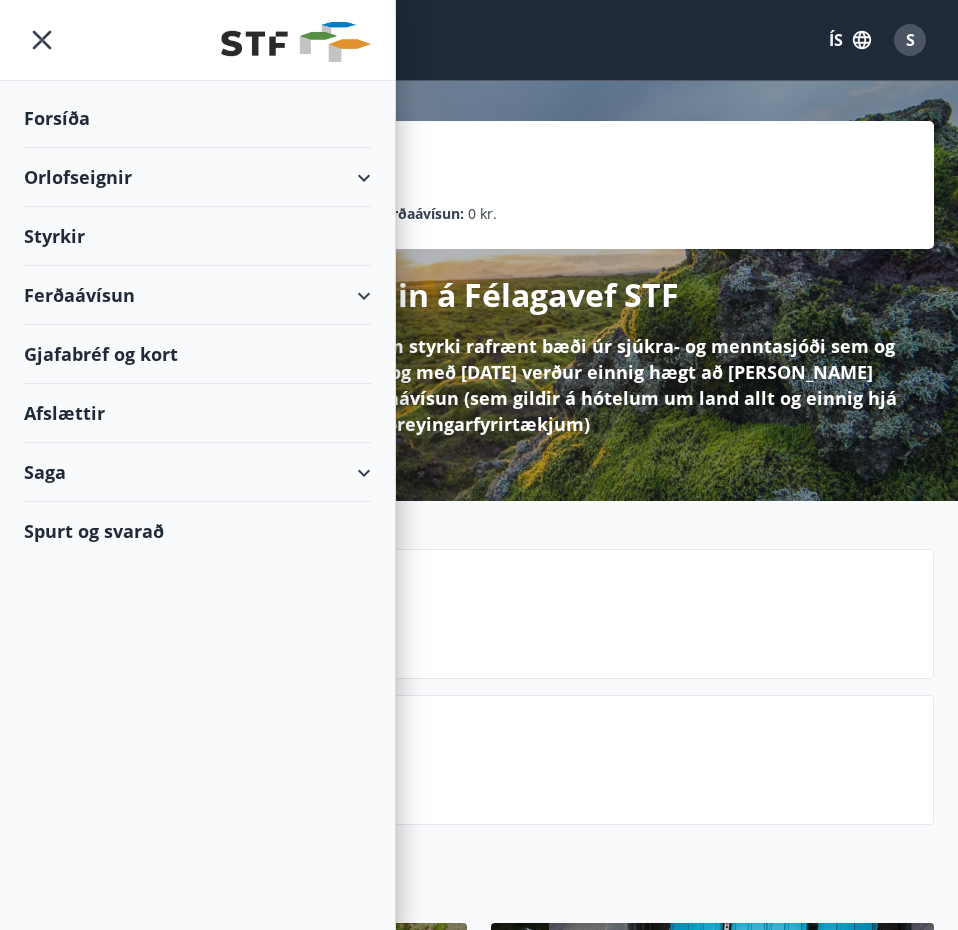 click on "Orlofseignir" at bounding box center (197, 177) 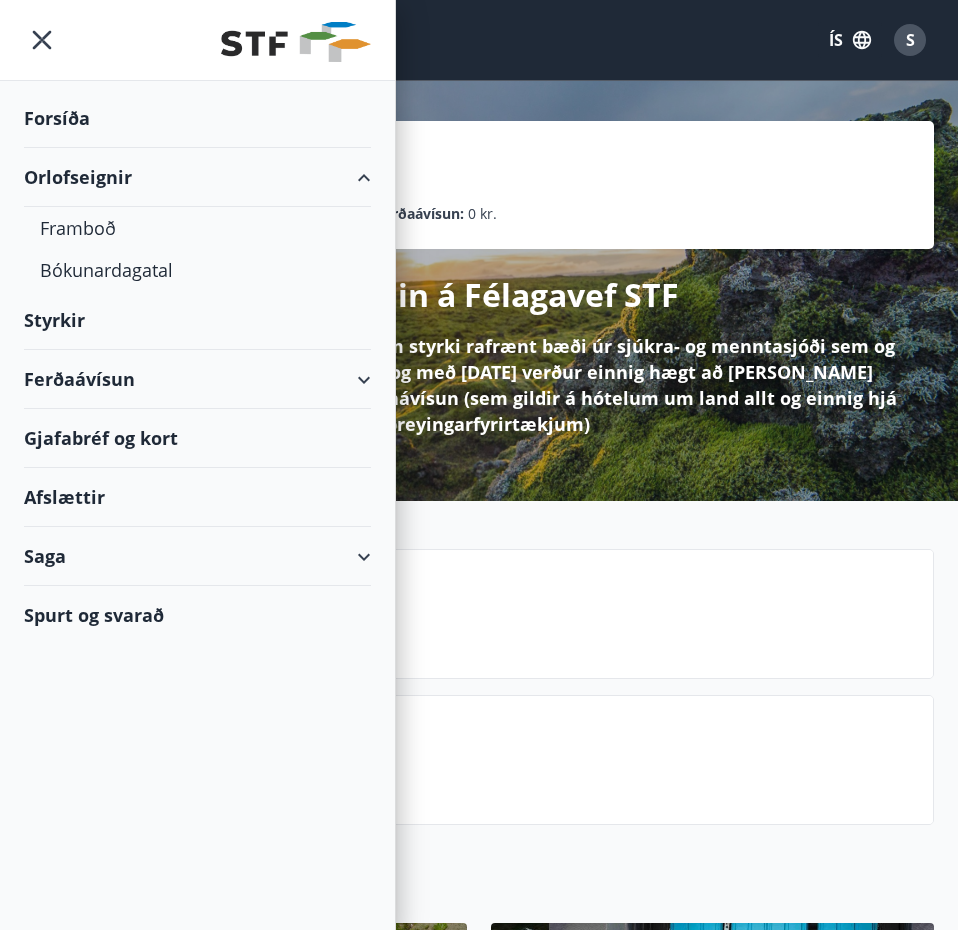 click on "Orlofseignir" at bounding box center (197, 177) 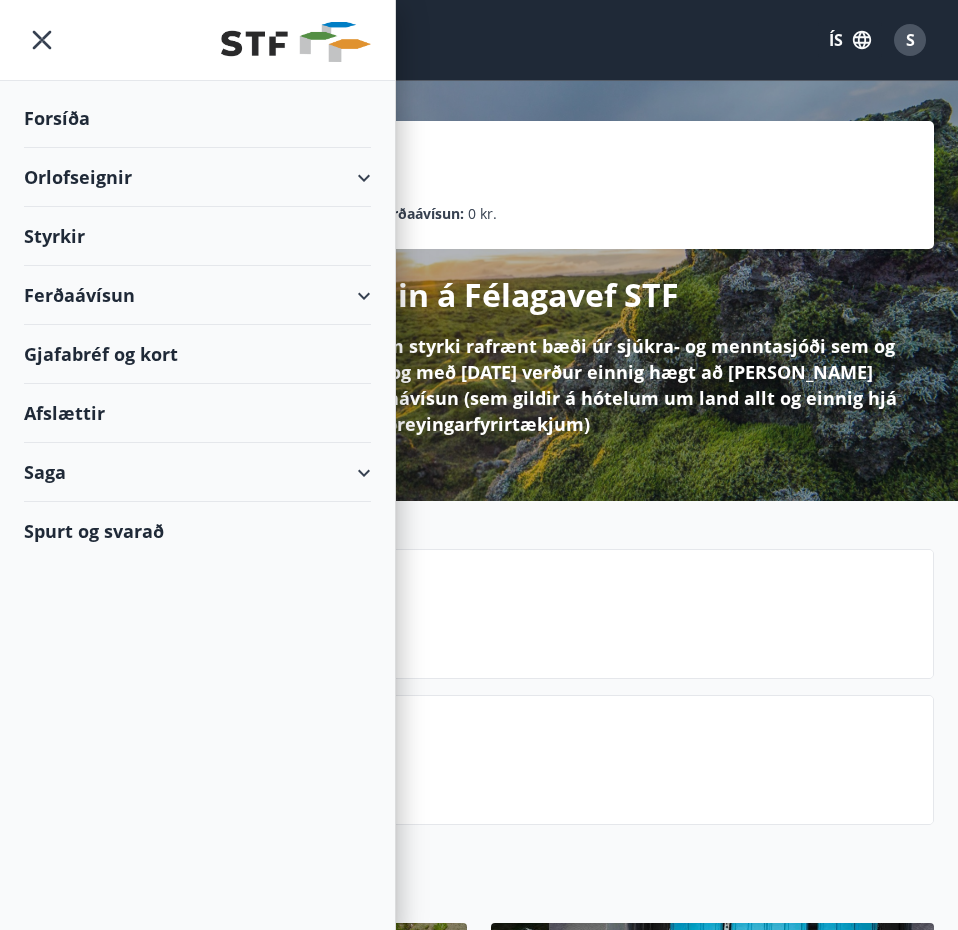 click on "Styrkir" at bounding box center (197, 118) 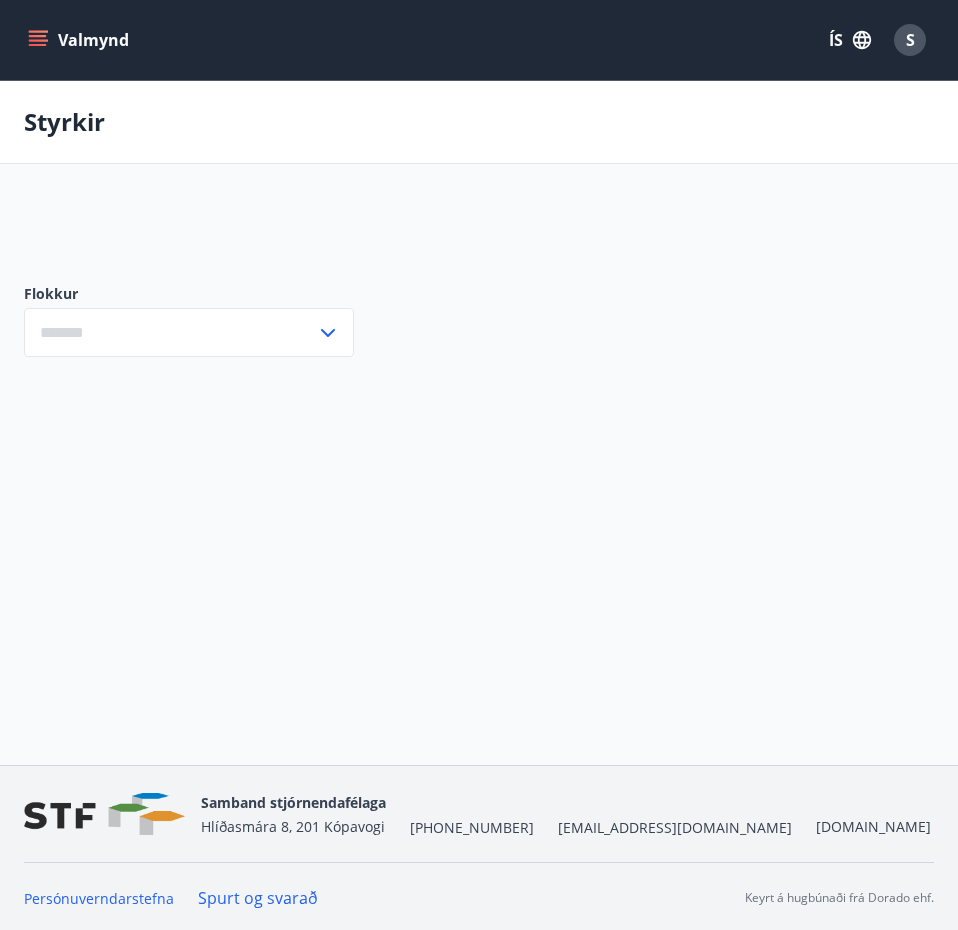 type on "***" 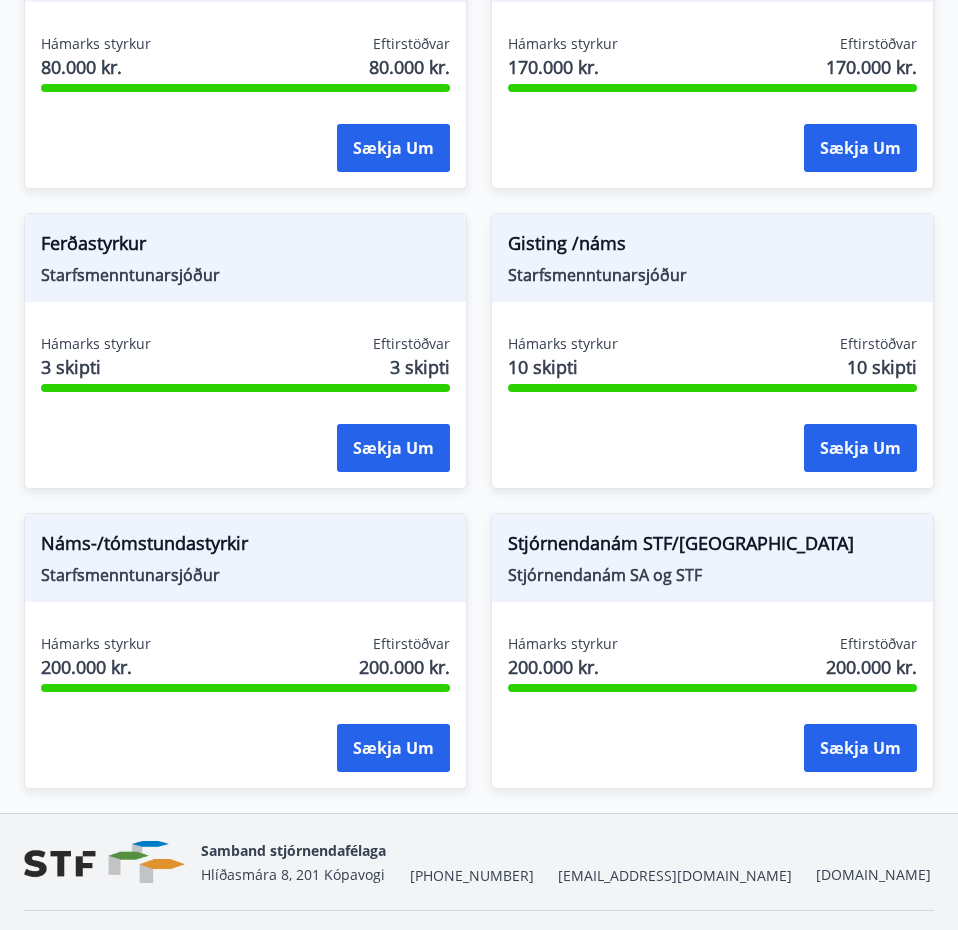 scroll, scrollTop: 2440, scrollLeft: 0, axis: vertical 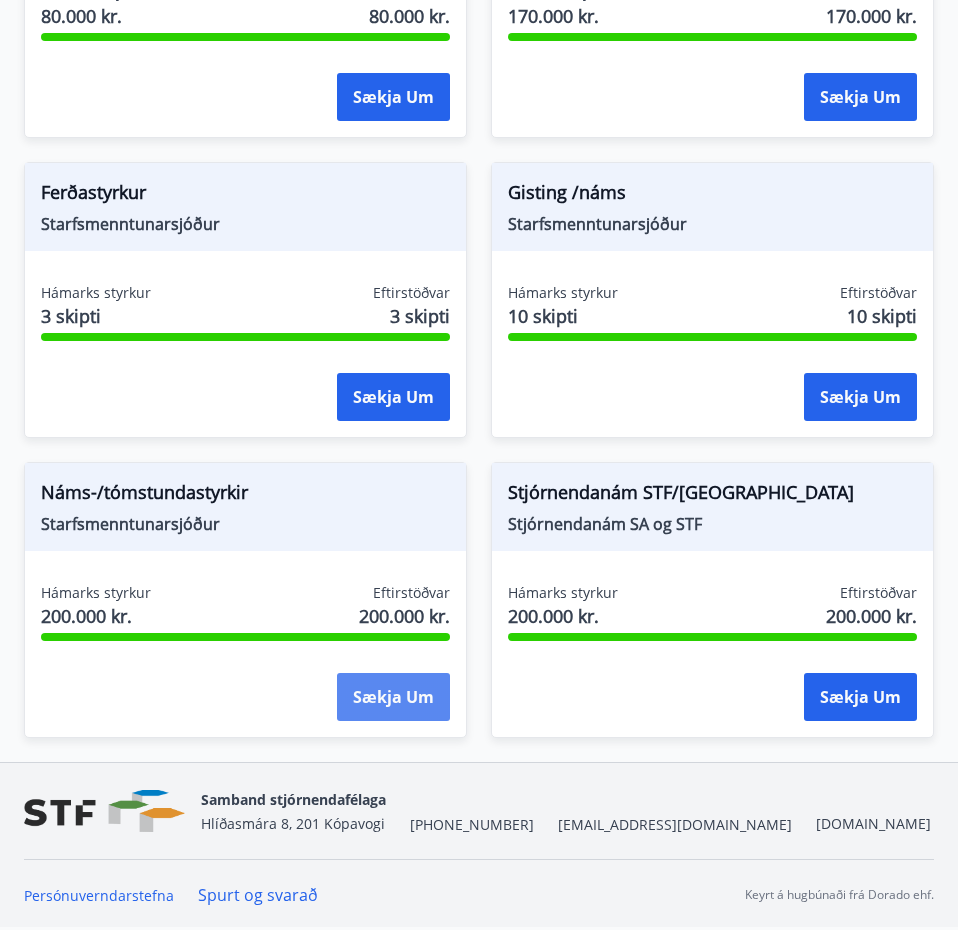 click on "Sækja um" at bounding box center (393, 697) 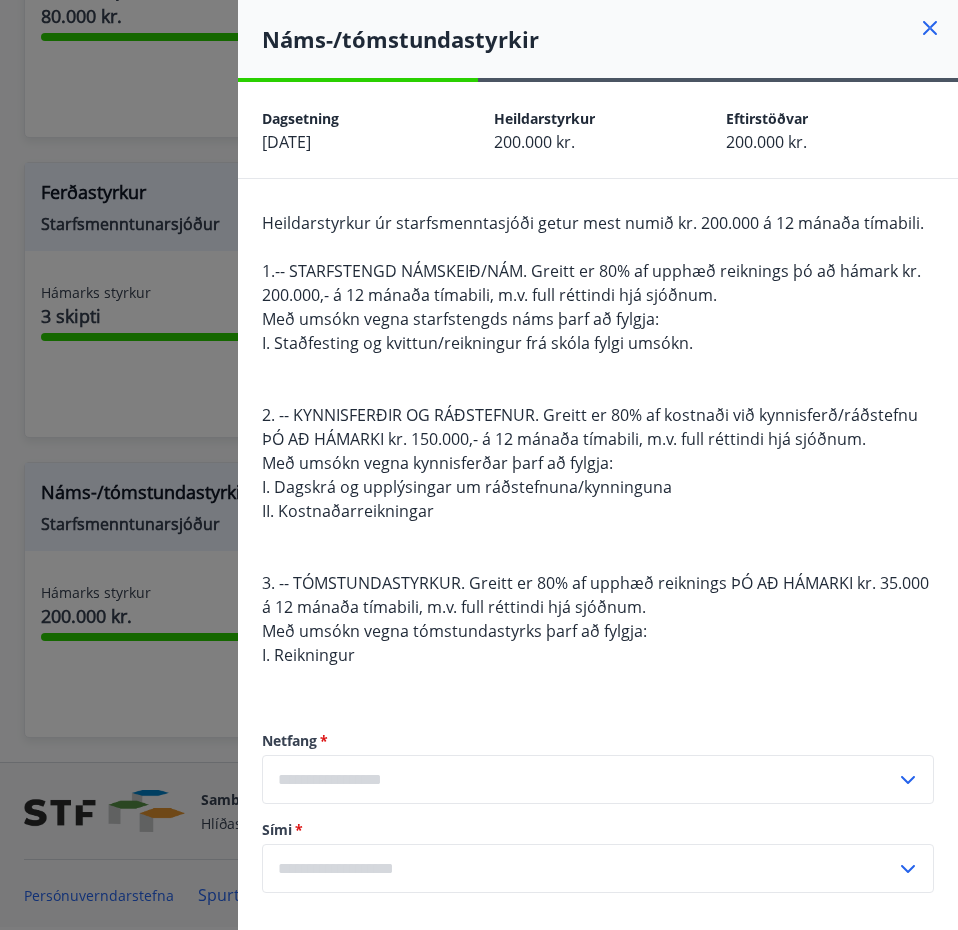 scroll, scrollTop: 533, scrollLeft: 0, axis: vertical 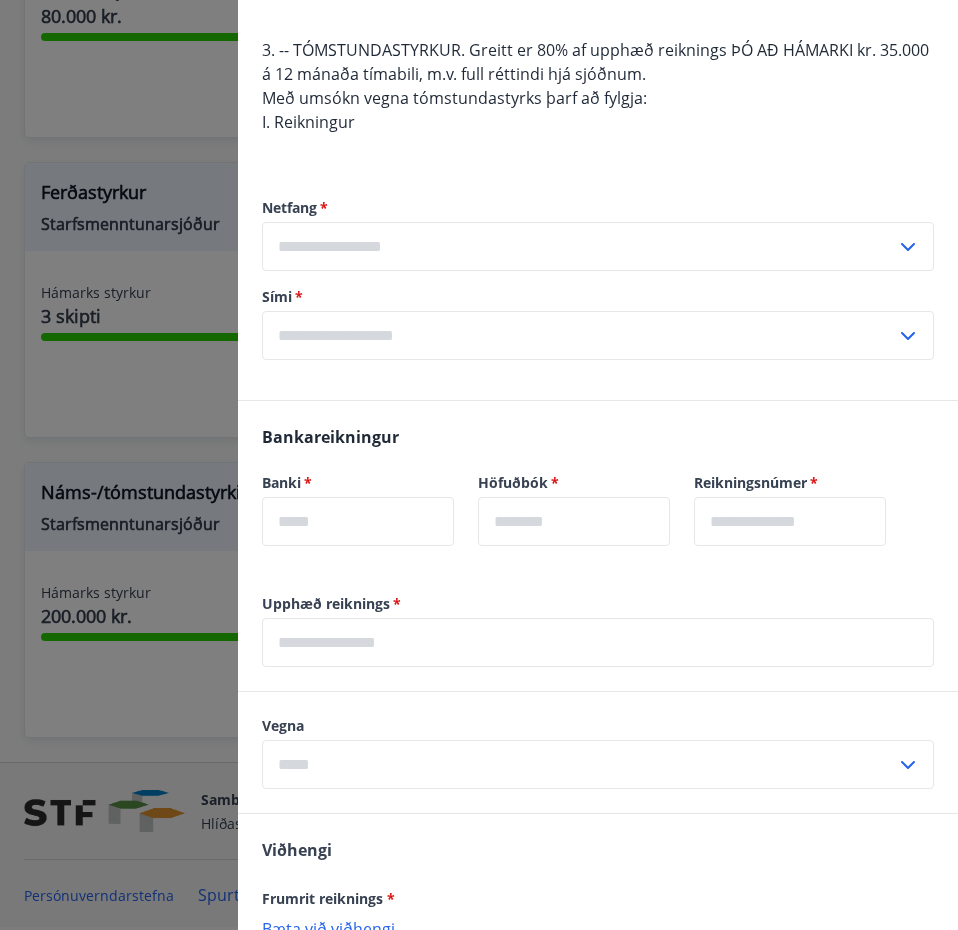click on "Netfang   * ​ Sími   * ​" at bounding box center [598, 279] 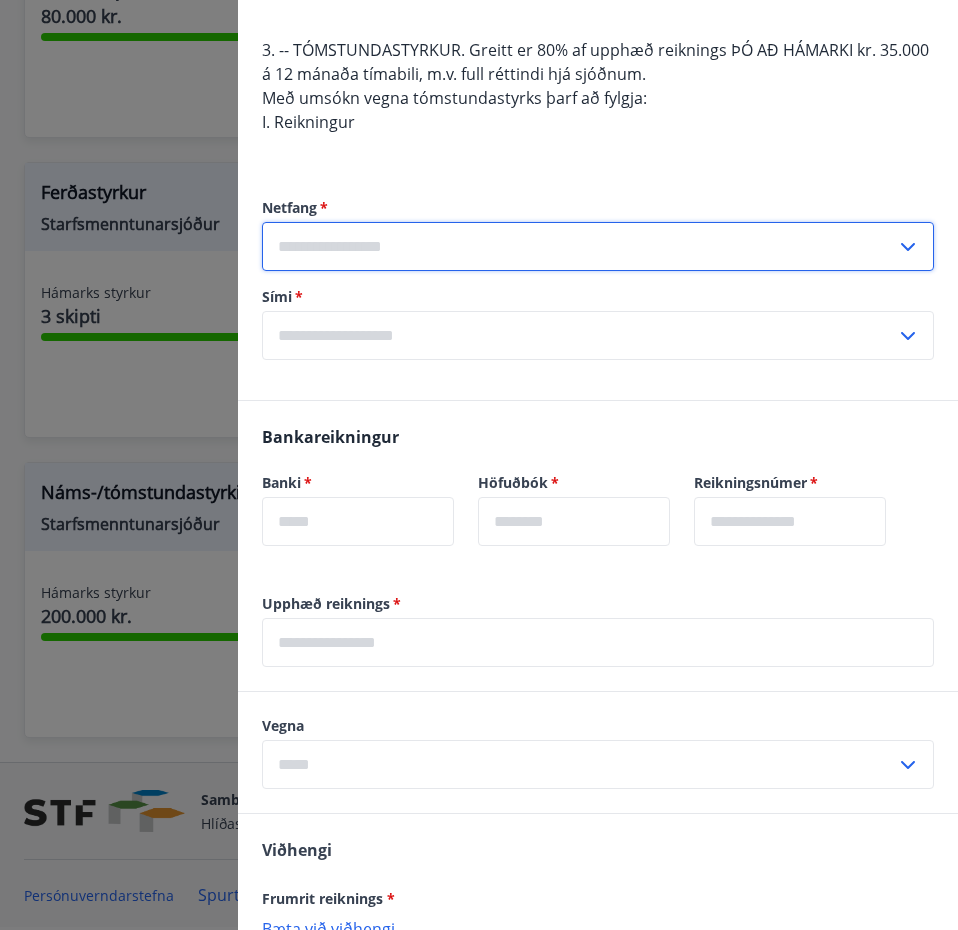 click at bounding box center (579, 246) 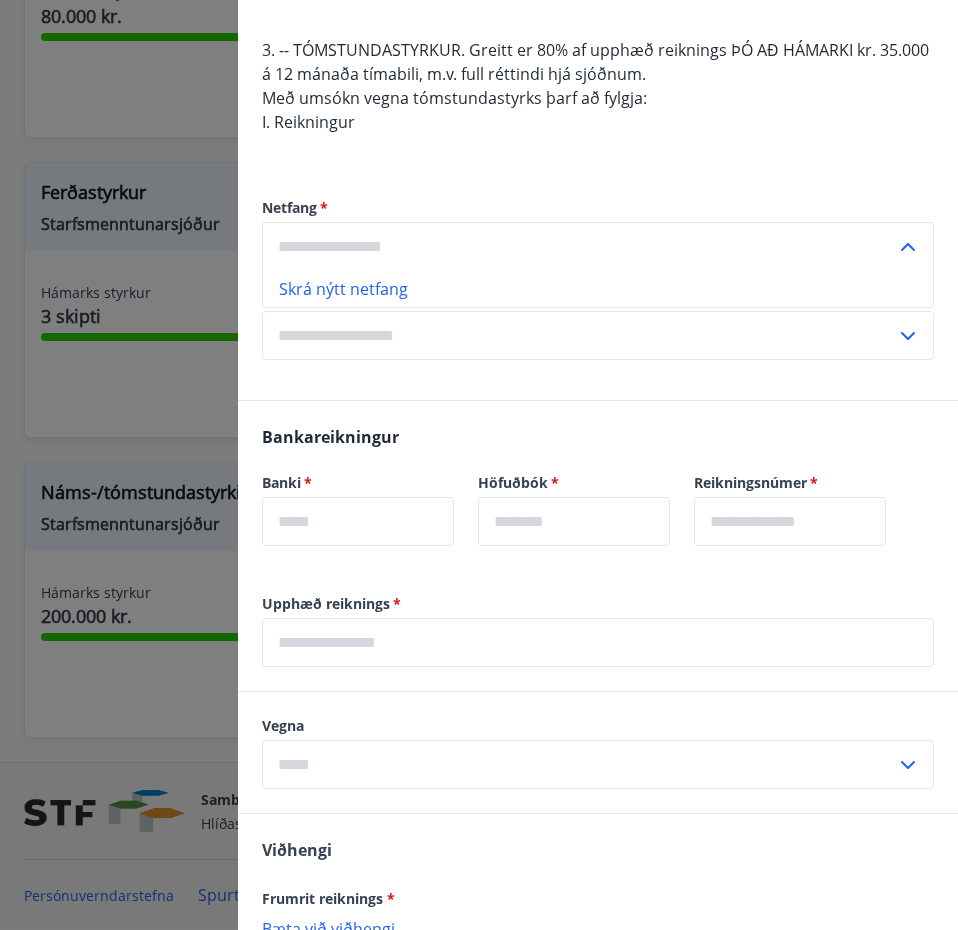 click at bounding box center [579, 246] 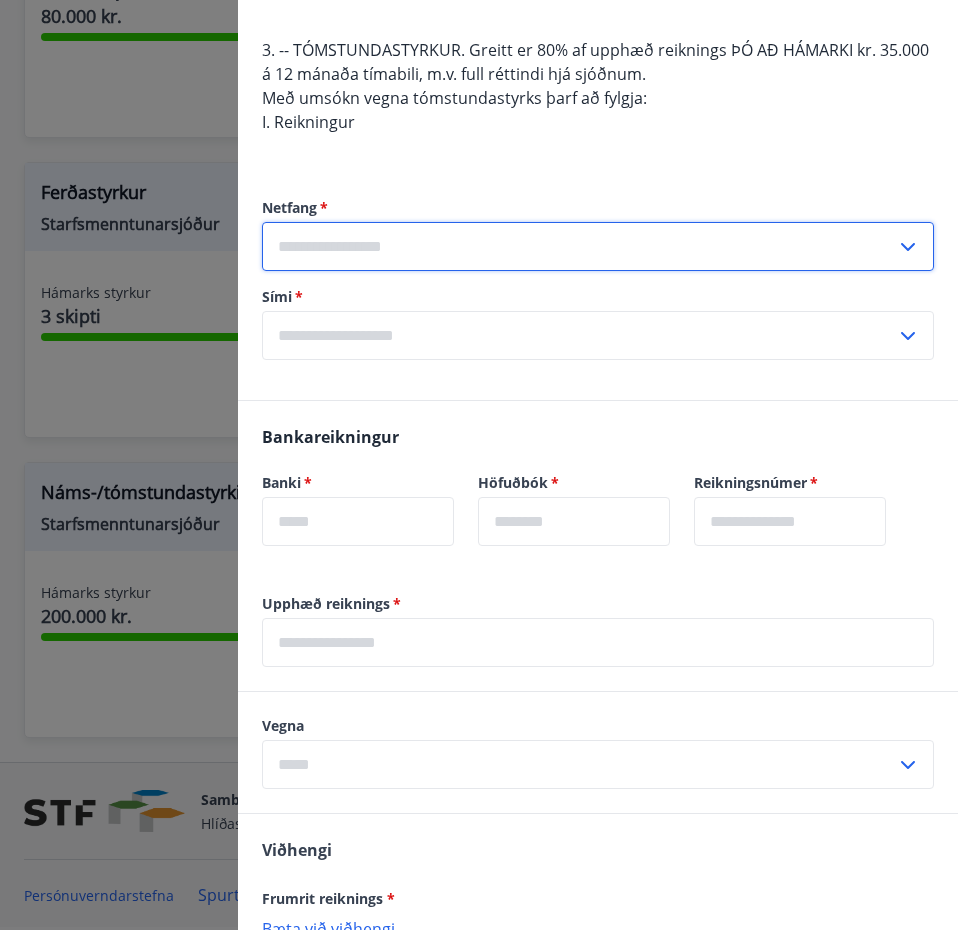 click at bounding box center (579, 246) 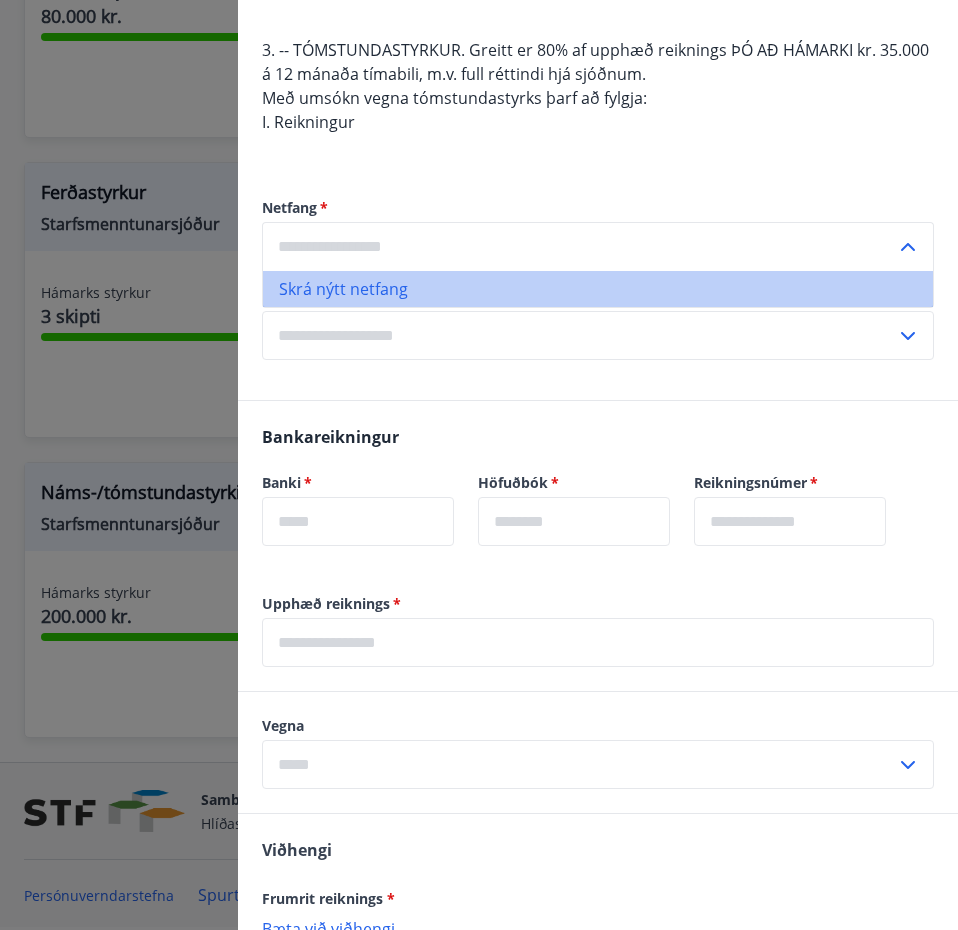 click on "Skrá nýtt netfang" at bounding box center [598, 289] 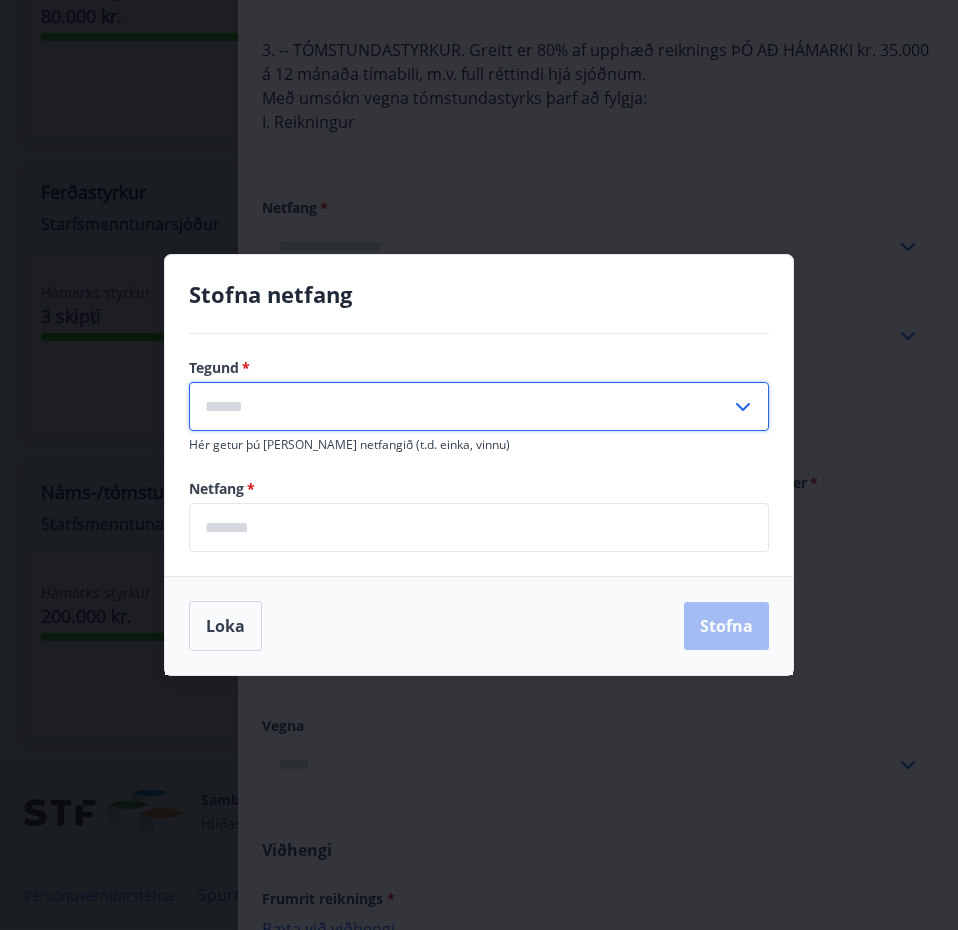 click at bounding box center (460, 406) 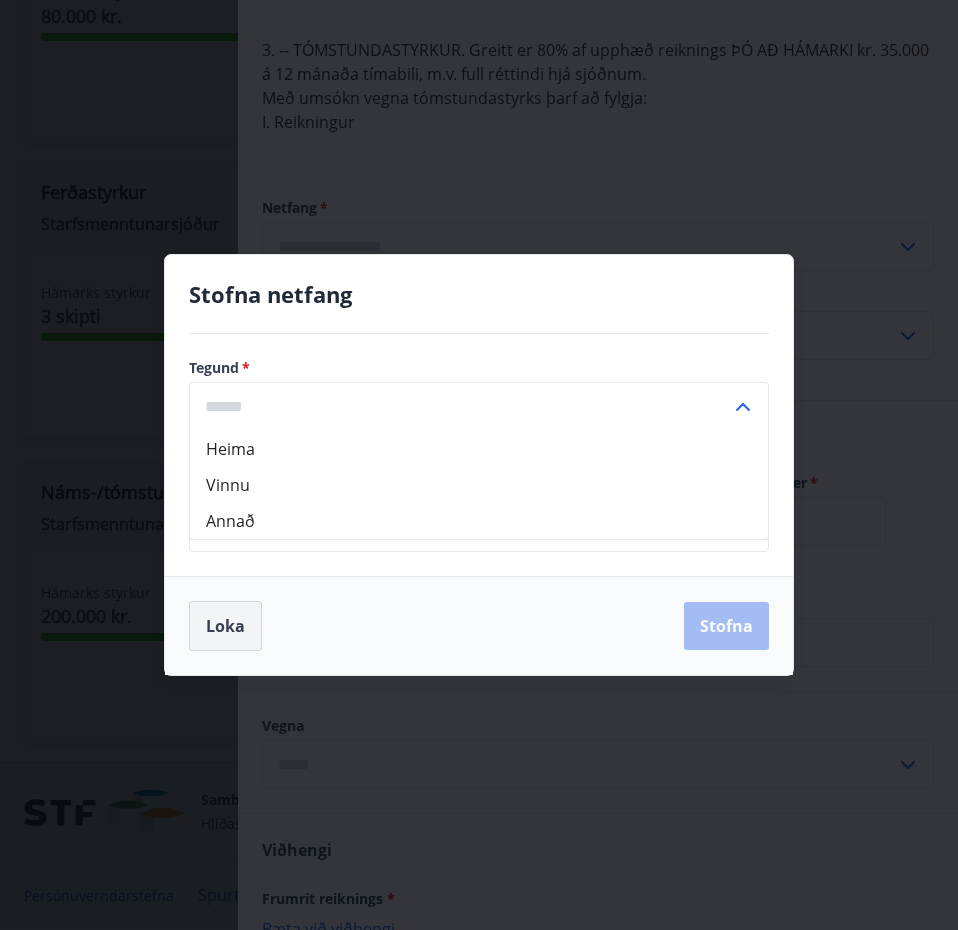 click on "Loka" at bounding box center (225, 626) 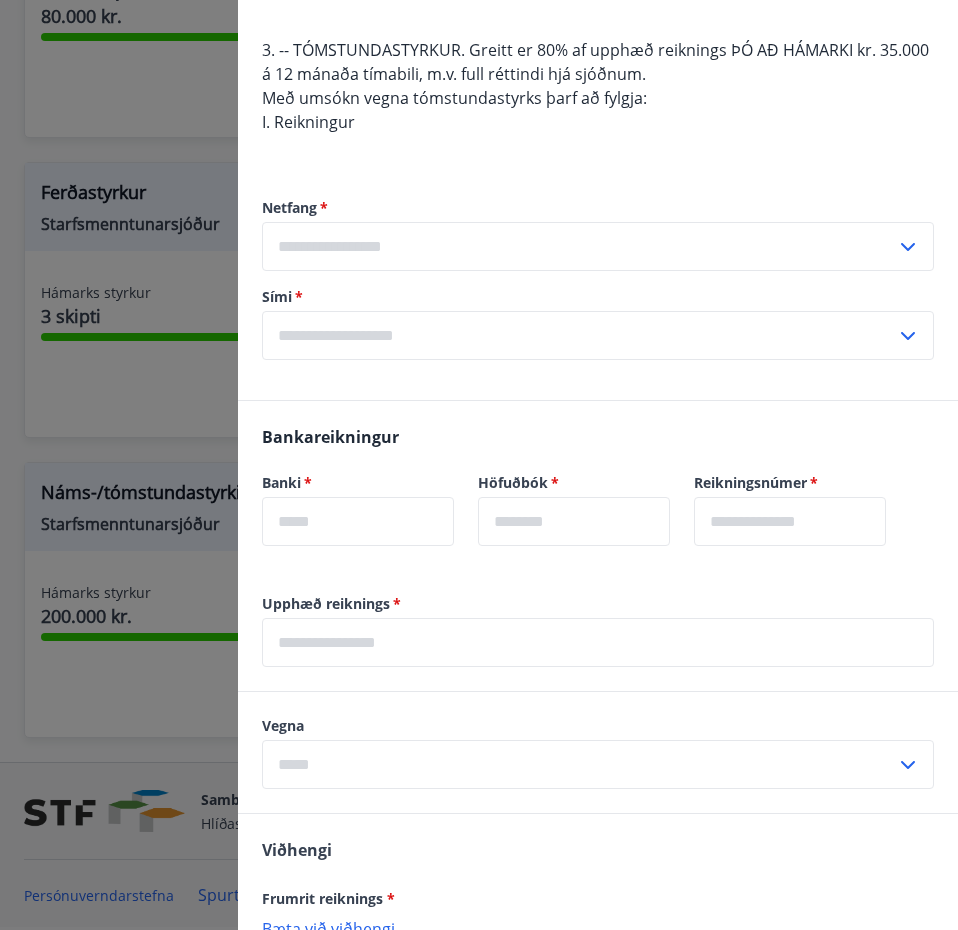 click at bounding box center (579, 246) 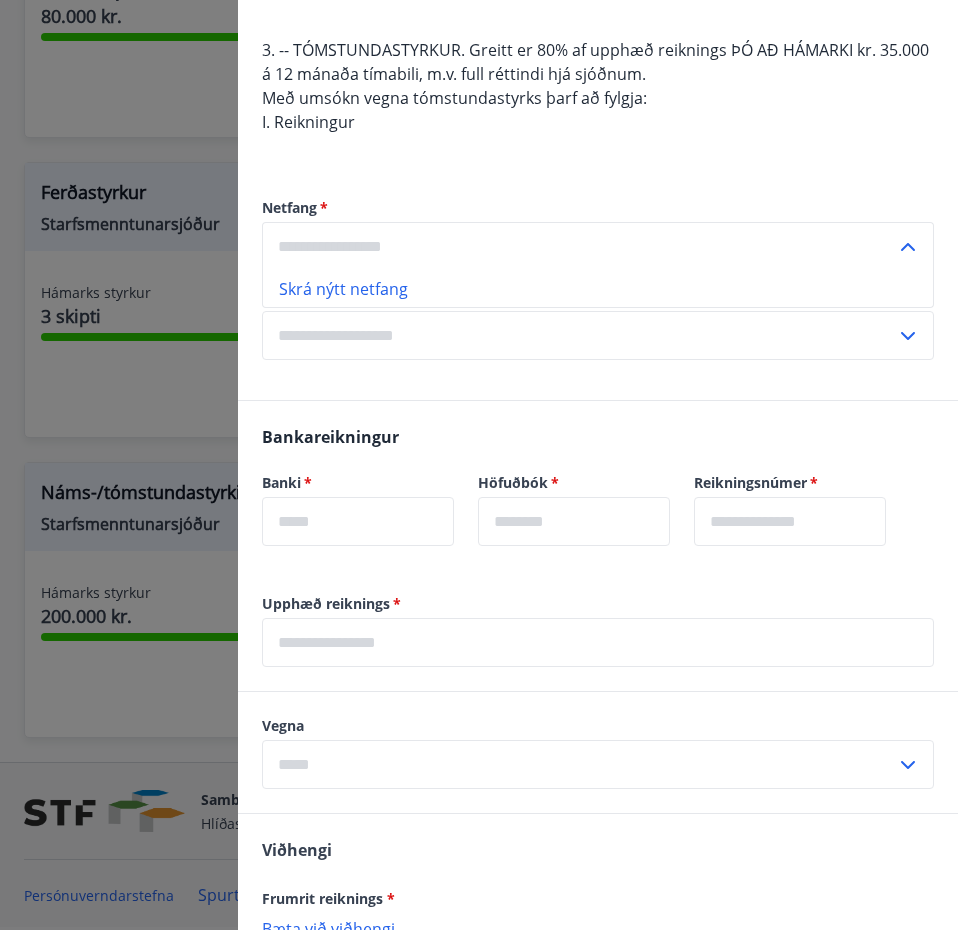 click on "Bankareikningur" at bounding box center (330, 437) 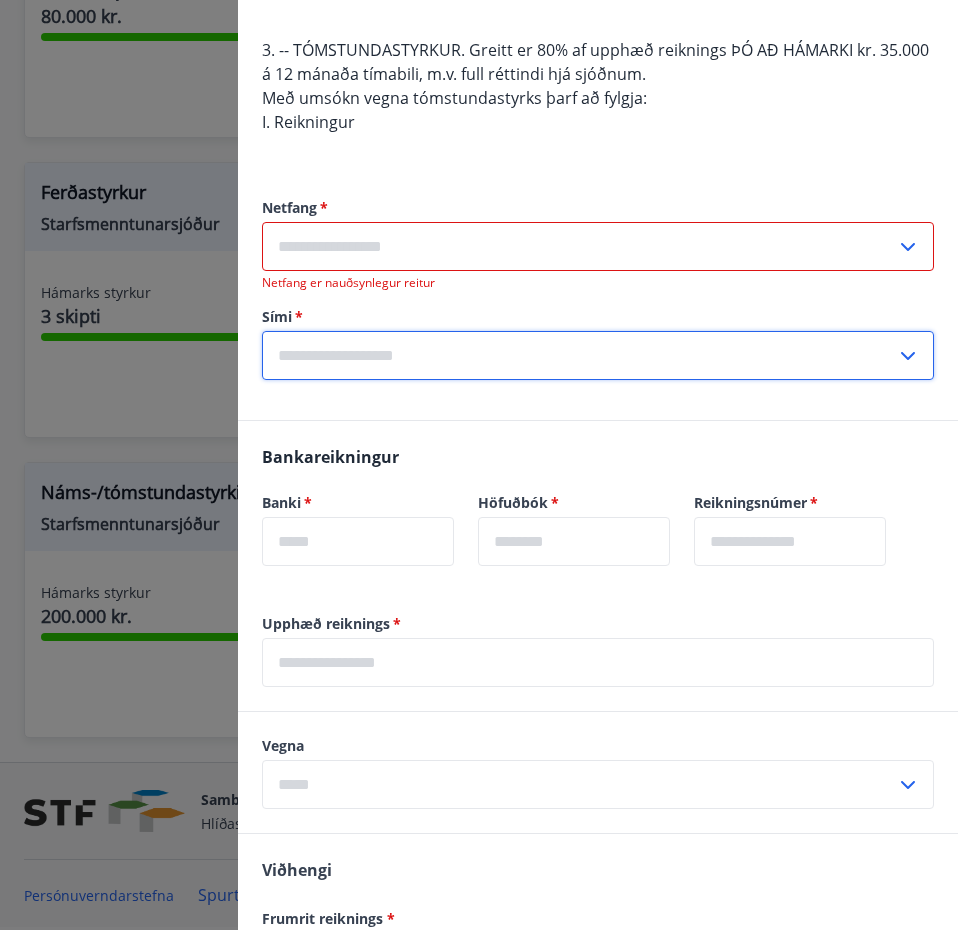 click at bounding box center [579, 355] 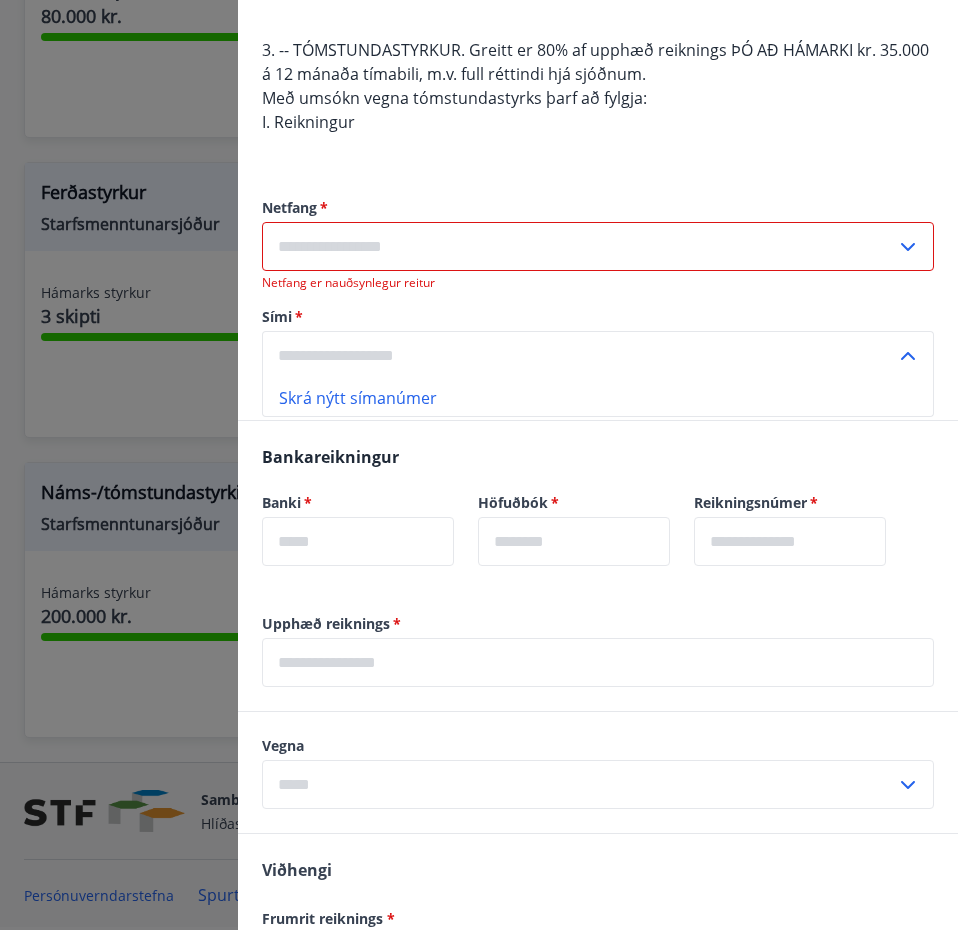 click at bounding box center (579, 246) 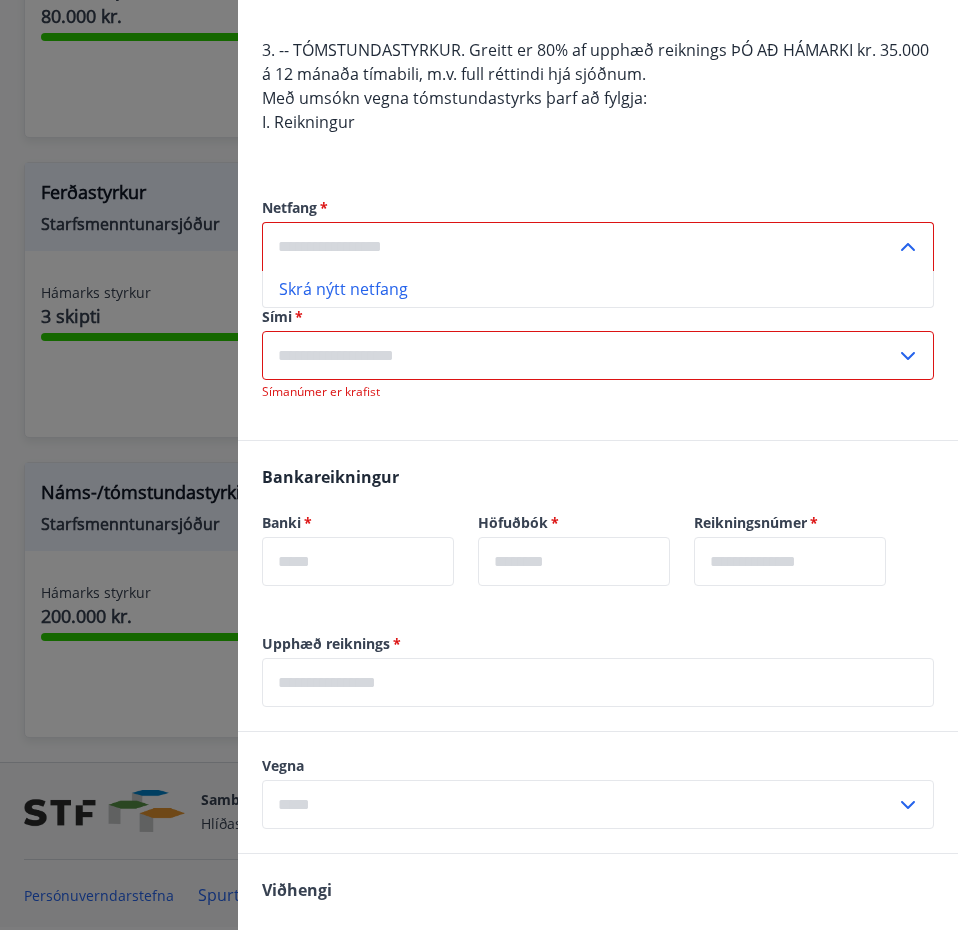 click at bounding box center [579, 246] 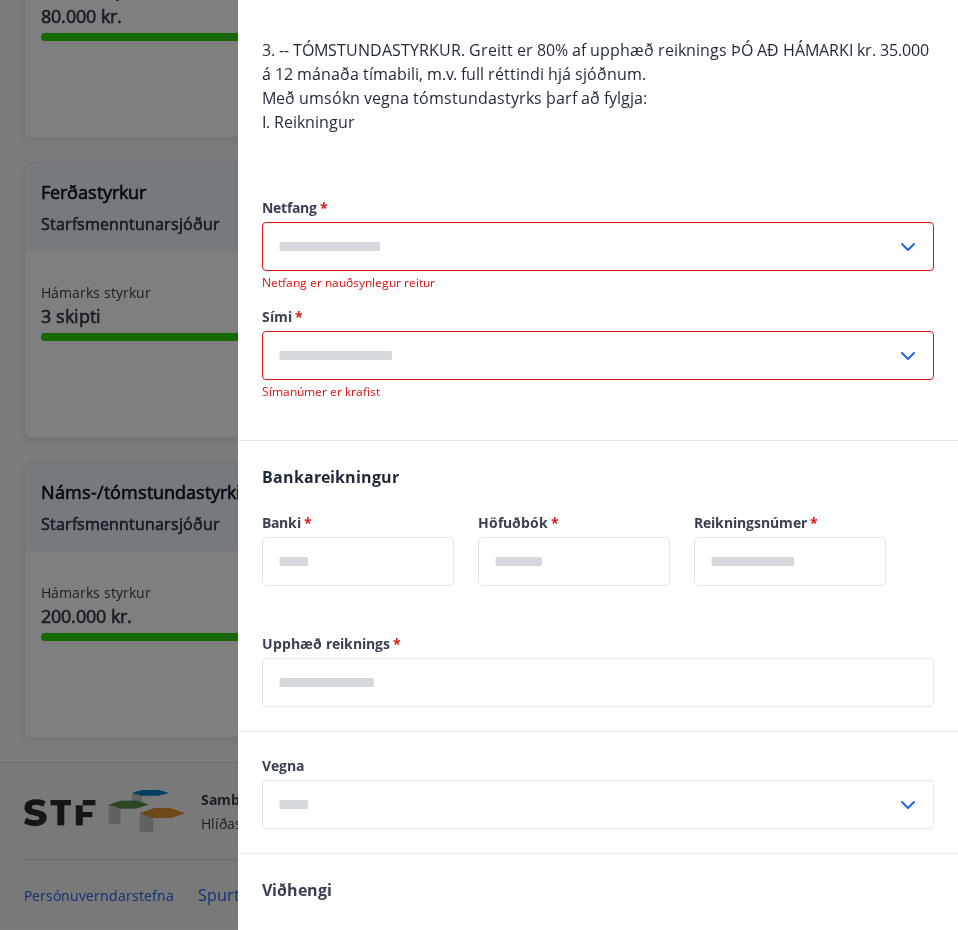 click at bounding box center [579, 246] 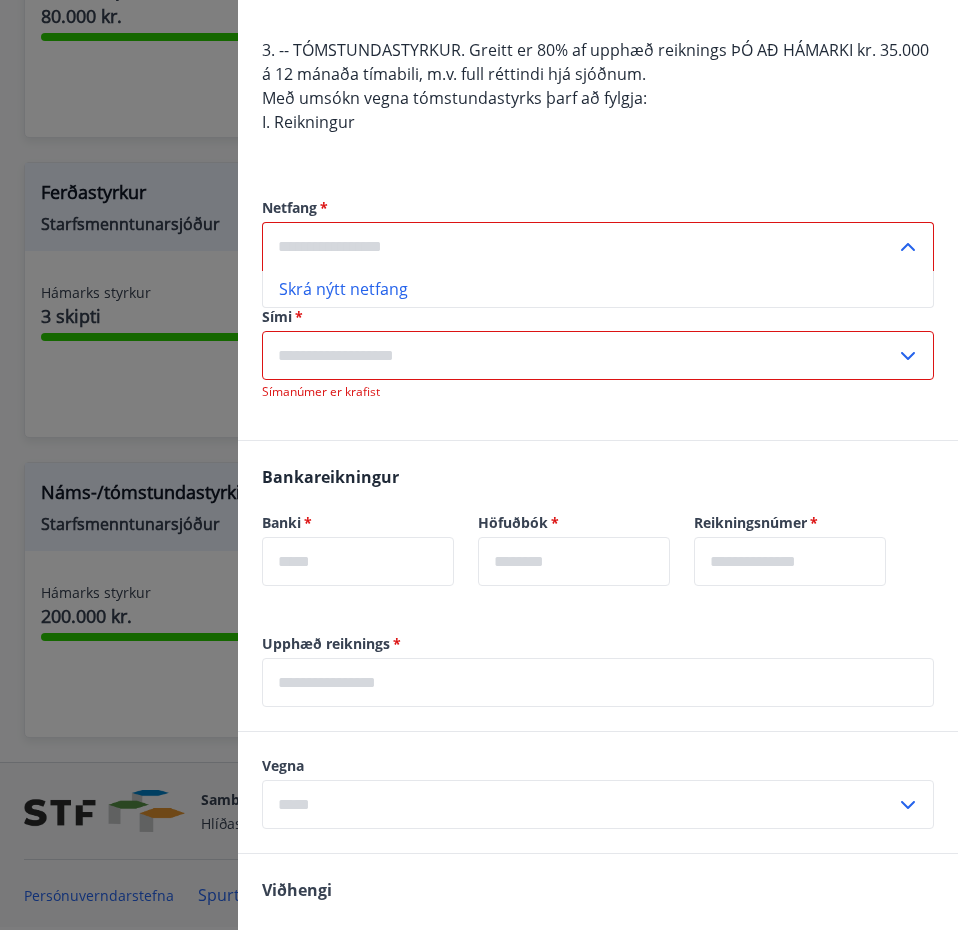 click on "Sími   * ​ Símanúmer er krafist" at bounding box center (598, 353) 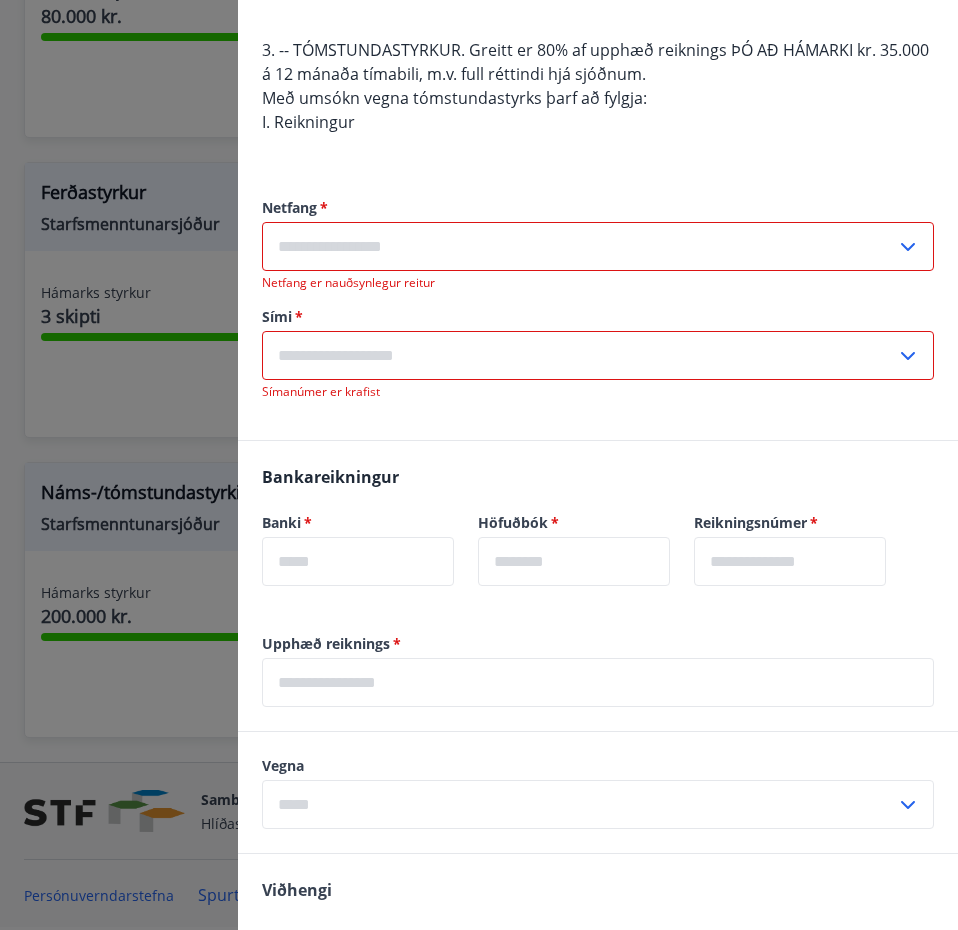 click 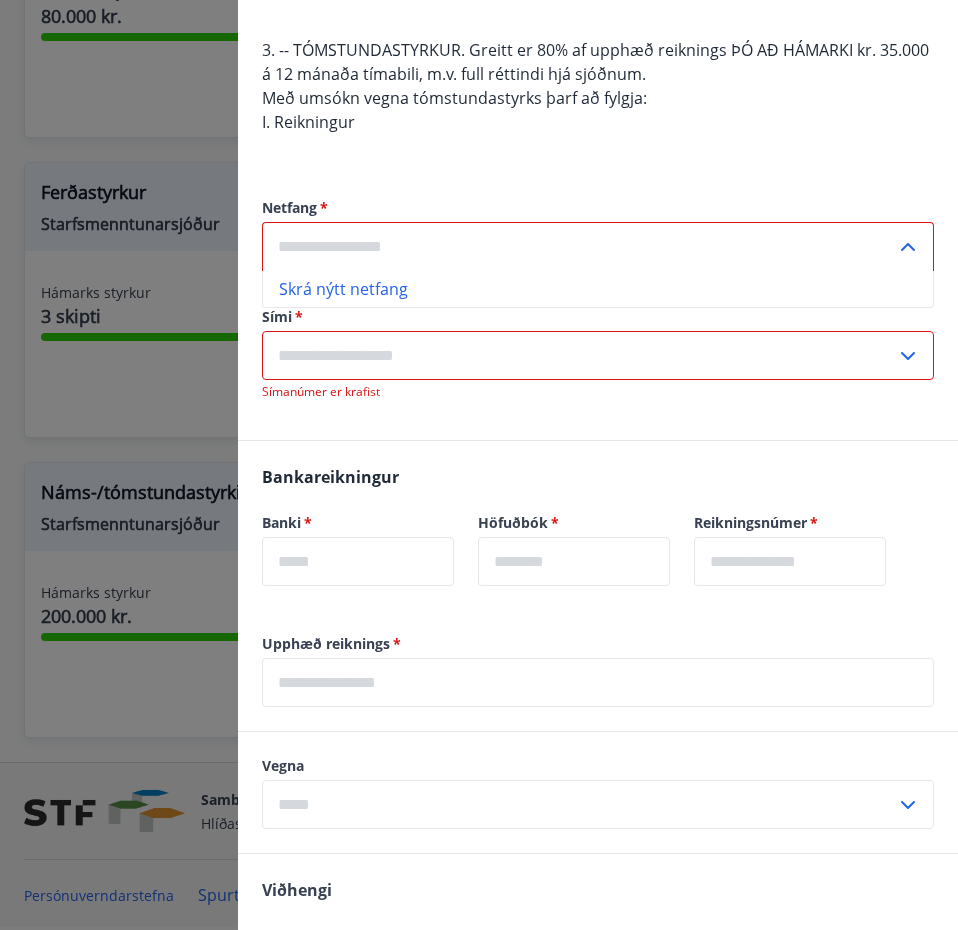 click at bounding box center [579, 246] 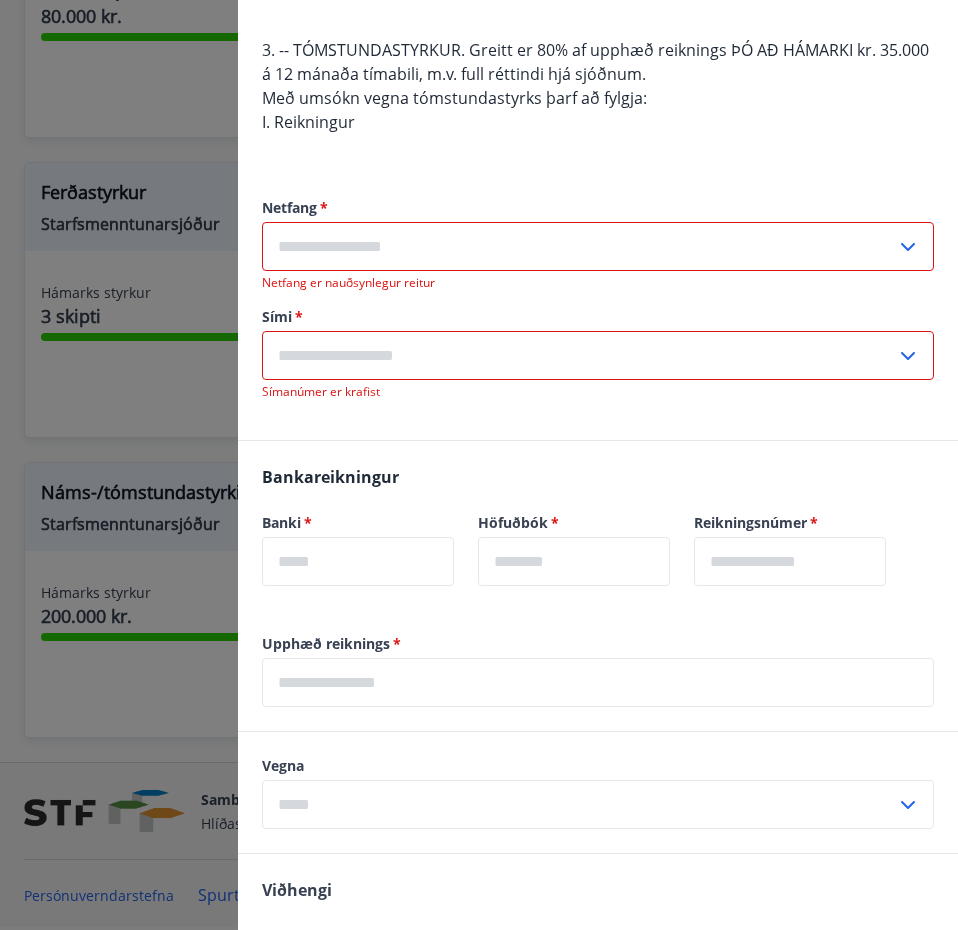 type 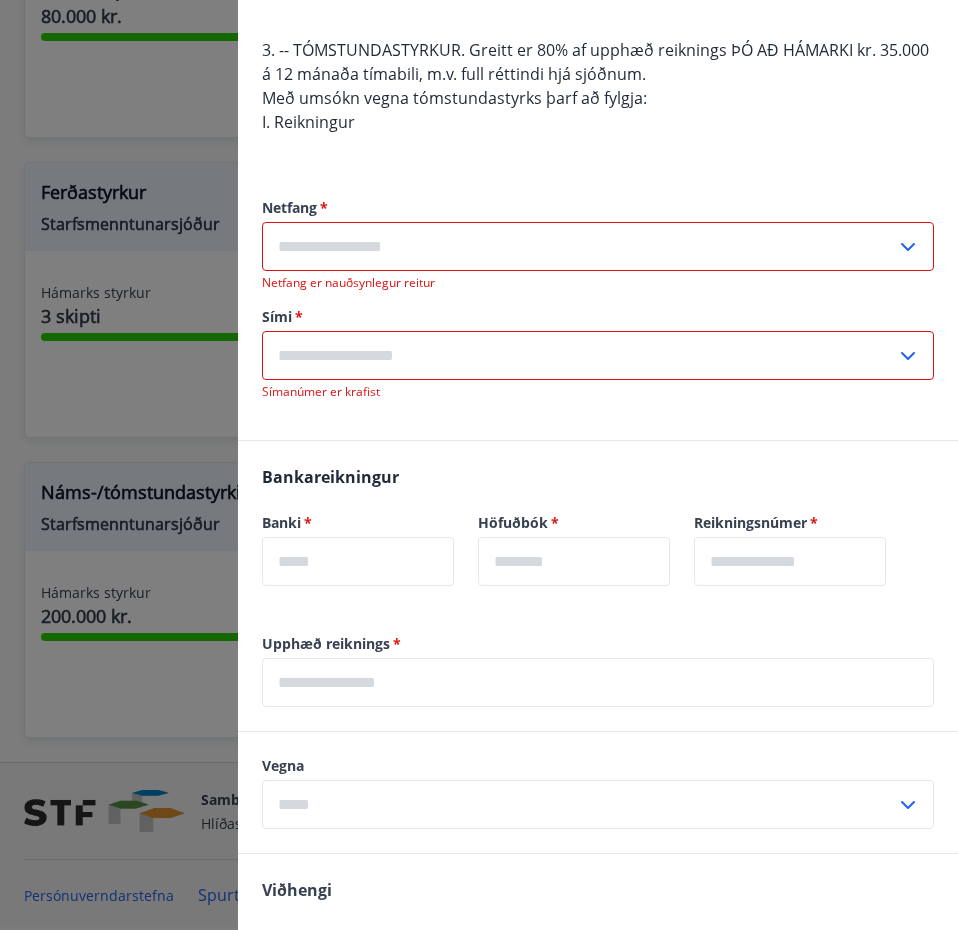 scroll, scrollTop: 459, scrollLeft: 0, axis: vertical 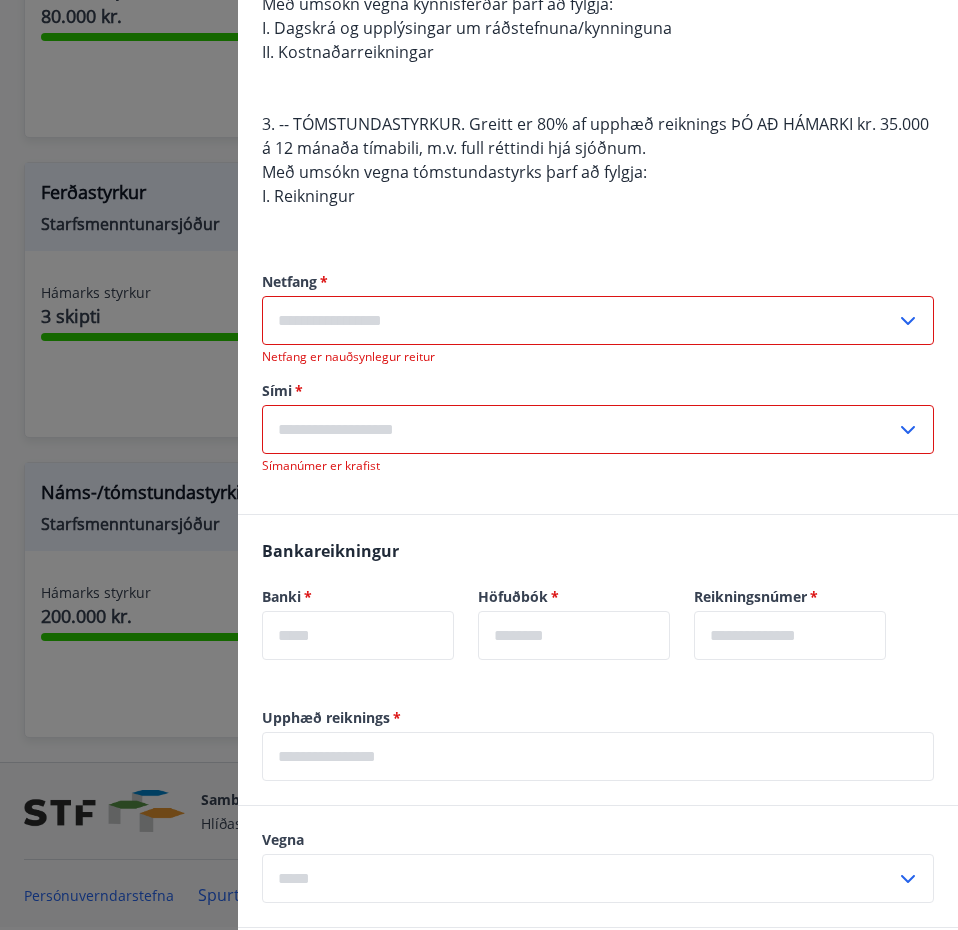 click at bounding box center (579, 429) 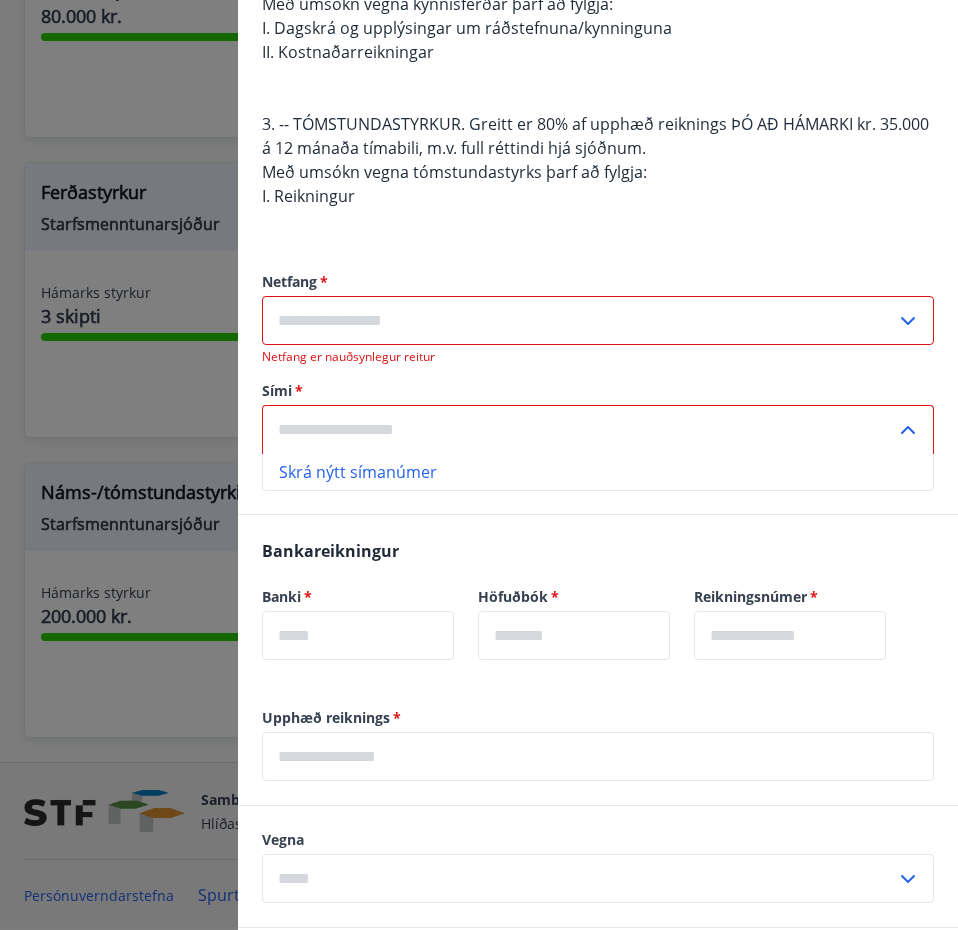 click at bounding box center [579, 320] 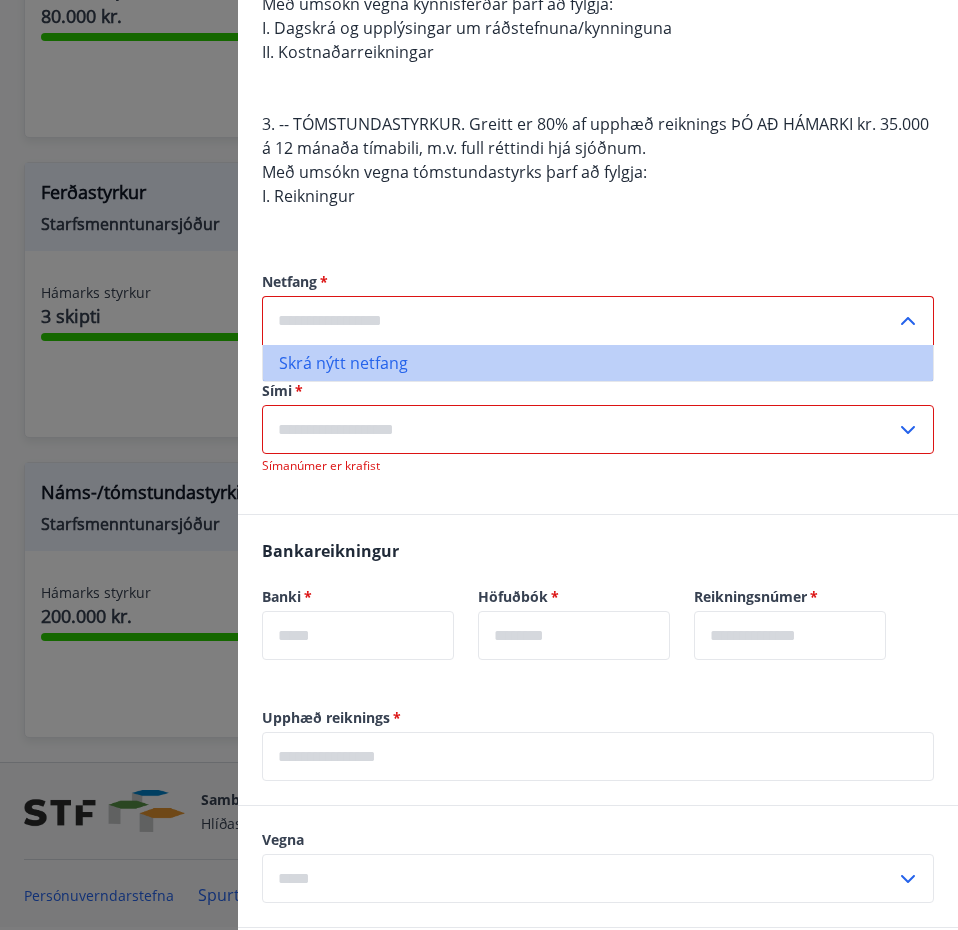 click on "Skrá nýtt netfang" at bounding box center (598, 363) 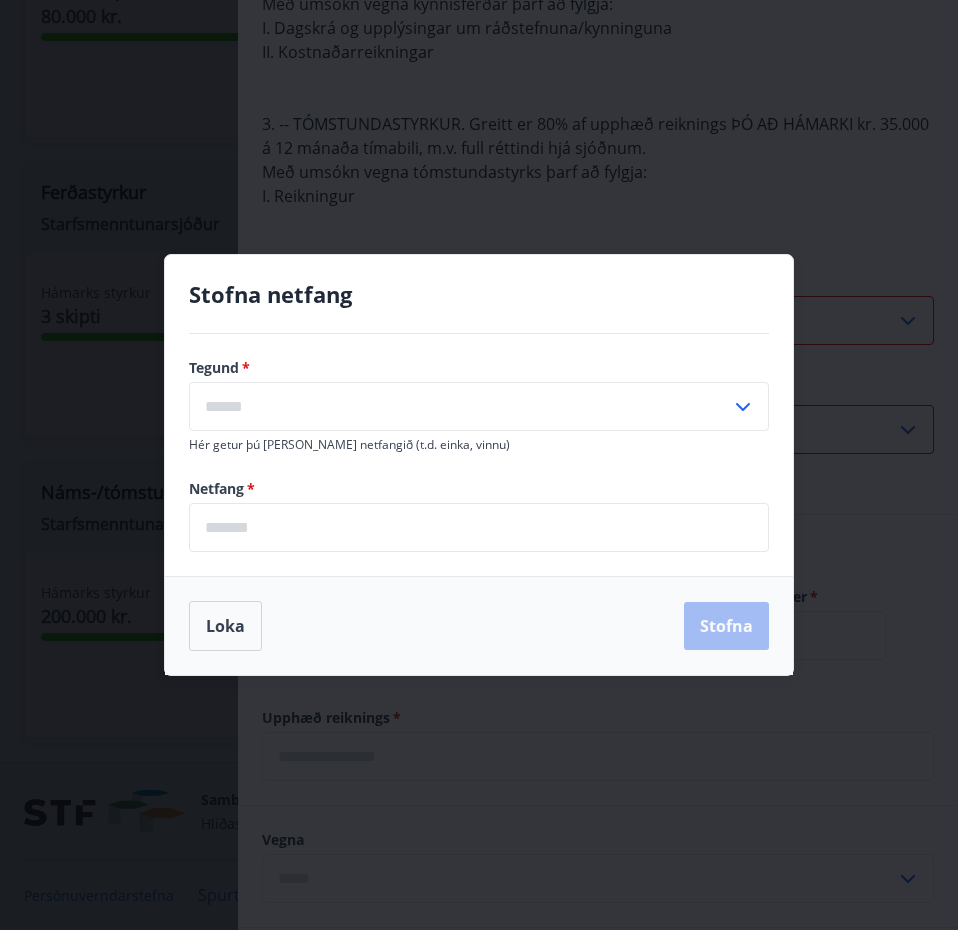 click at bounding box center [460, 406] 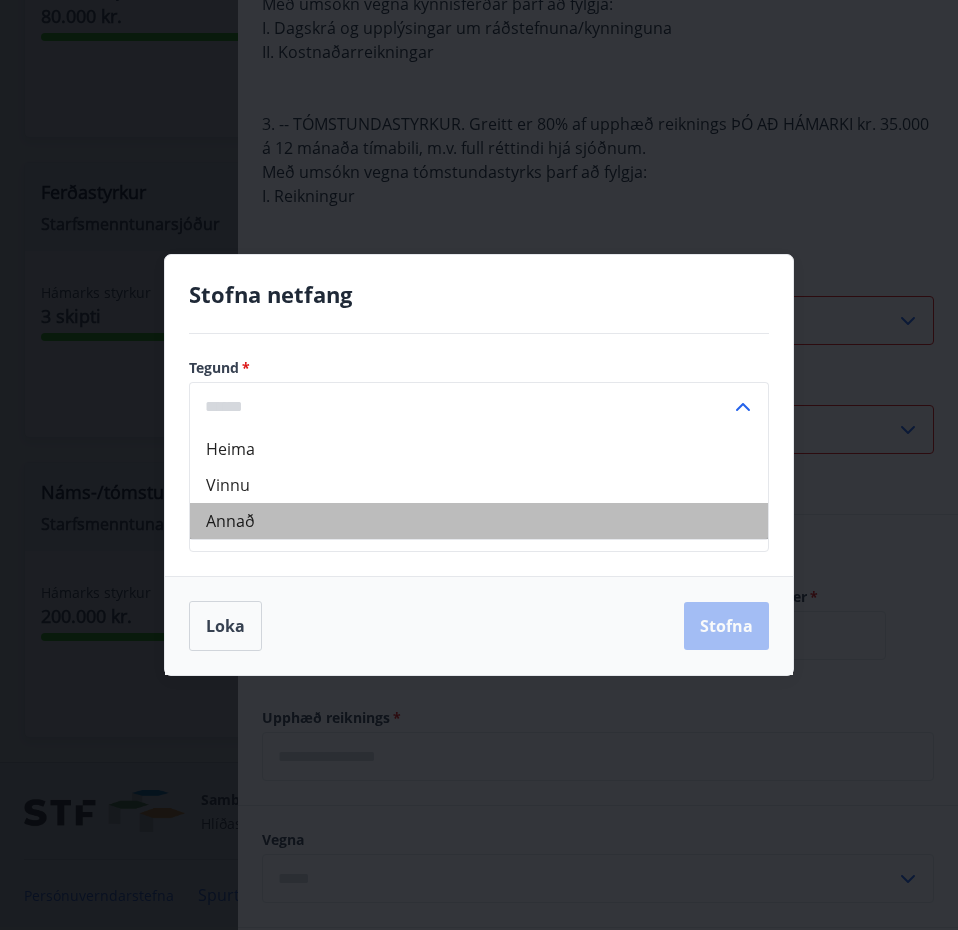 click on "Annað" at bounding box center (479, 521) 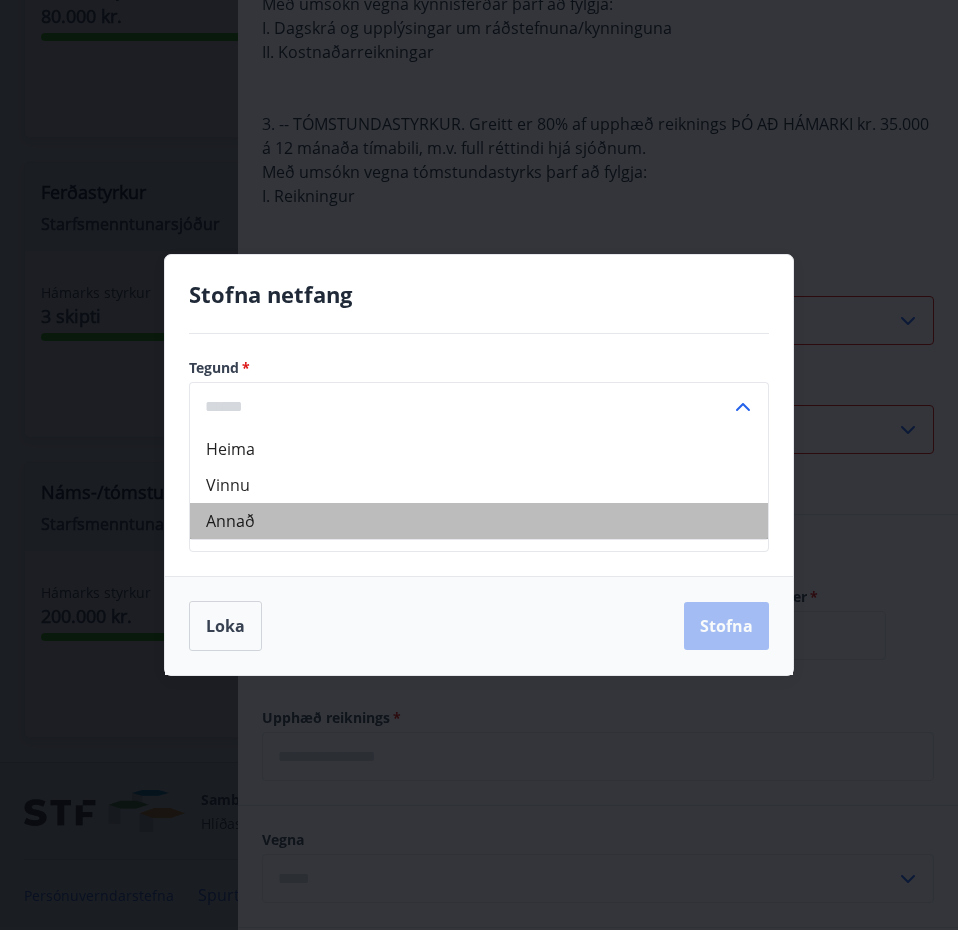 type on "*****" 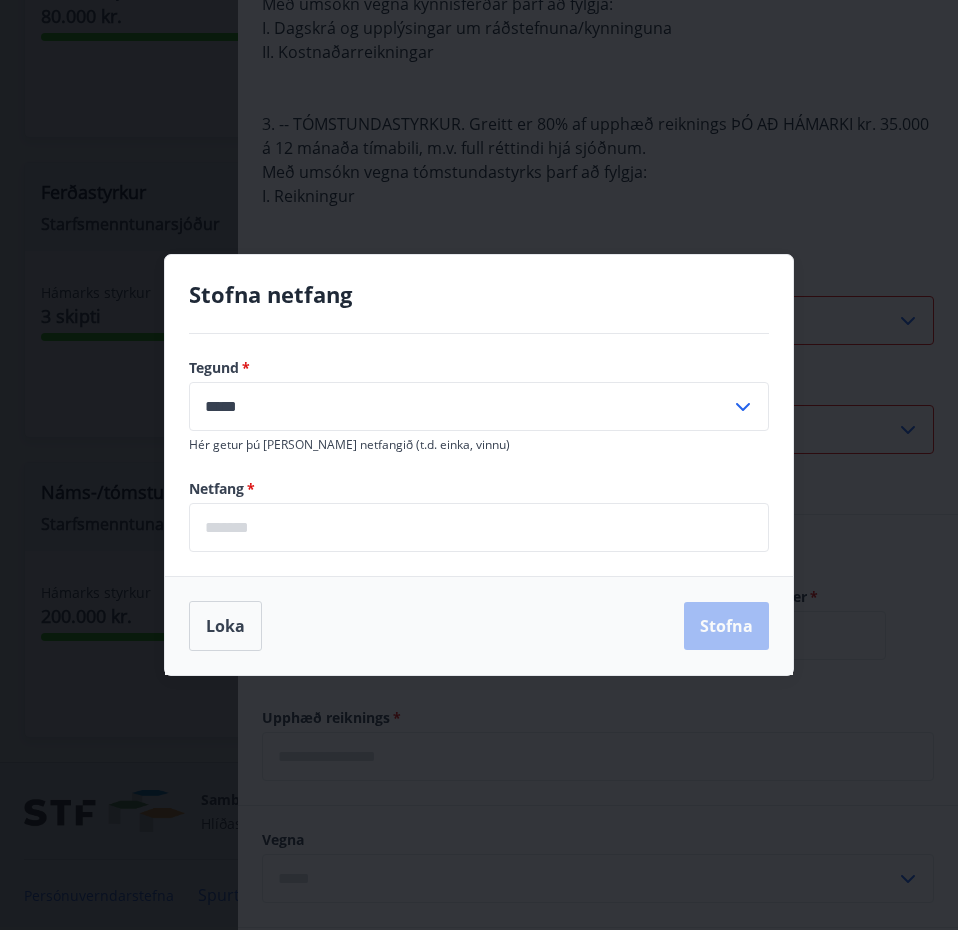 click at bounding box center [479, 527] 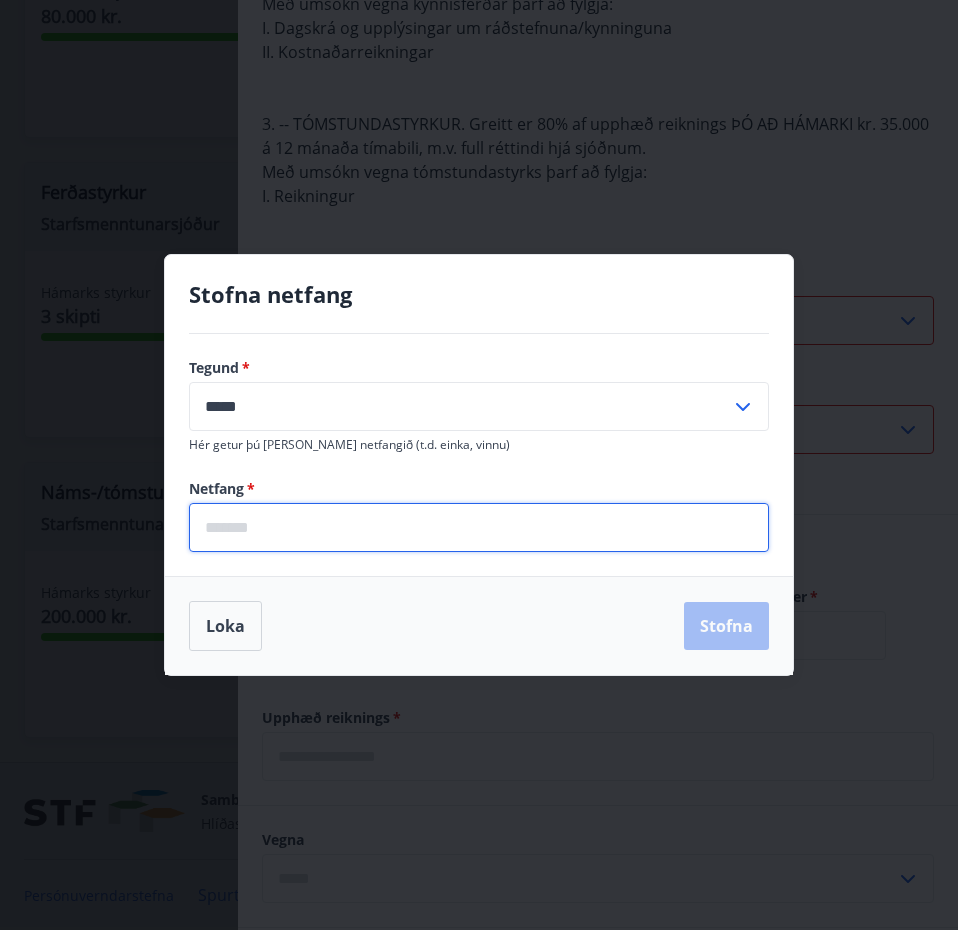 type on "**********" 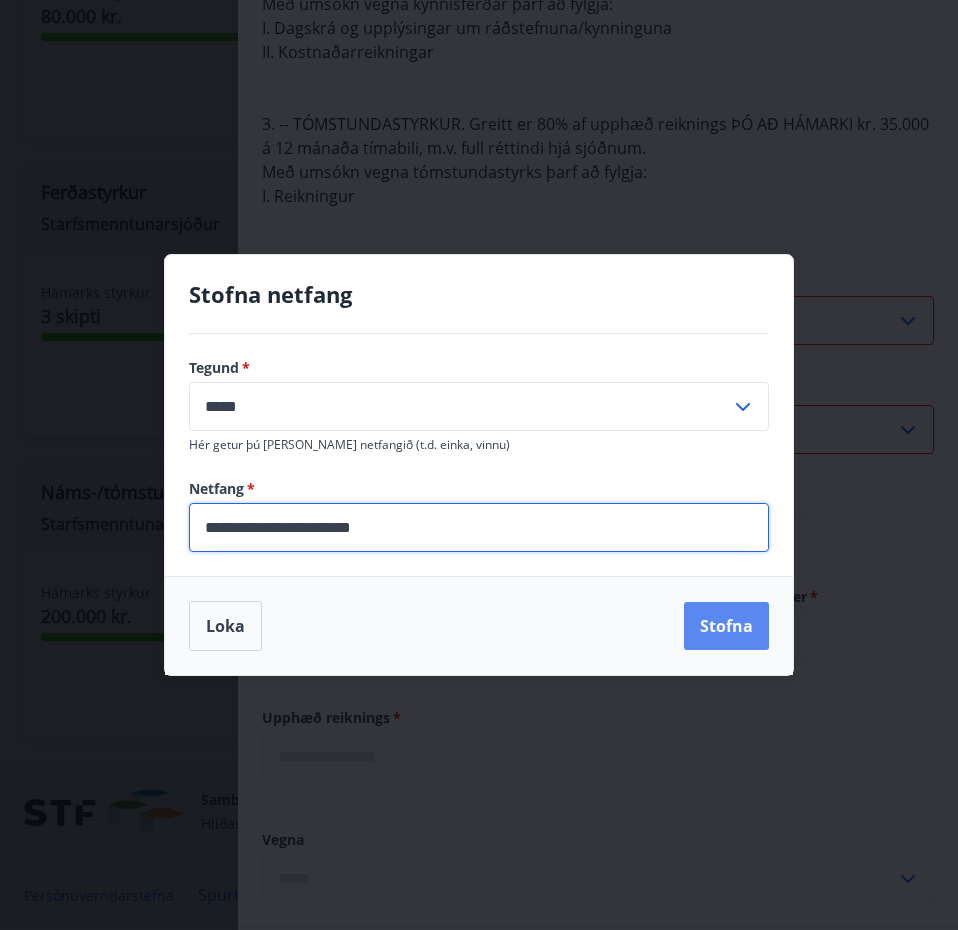 click on "Stofna" at bounding box center [726, 626] 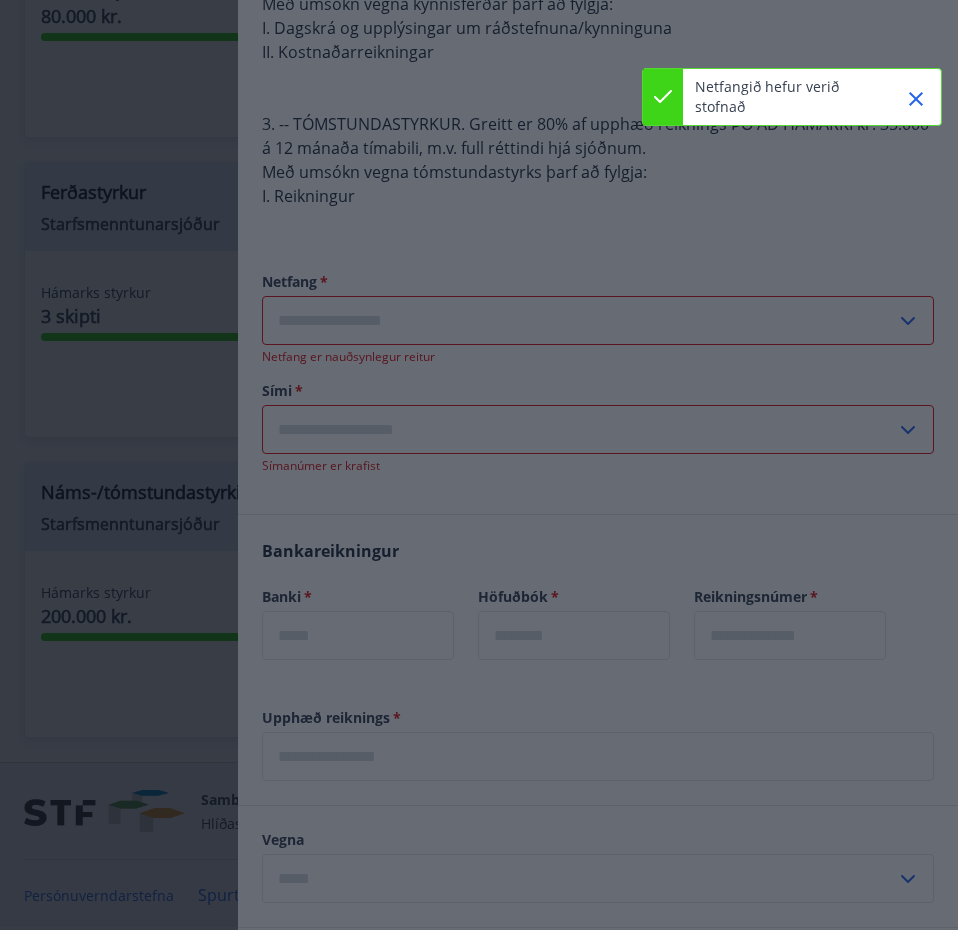 type on "**********" 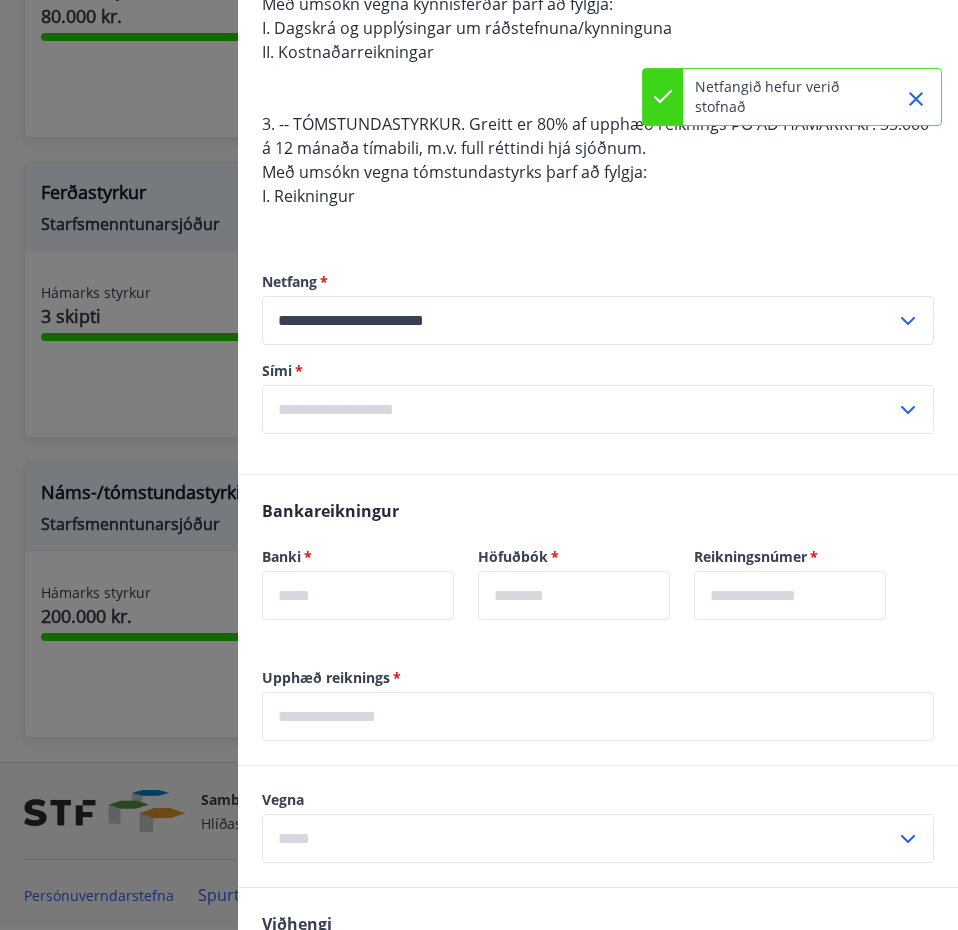 click at bounding box center [579, 409] 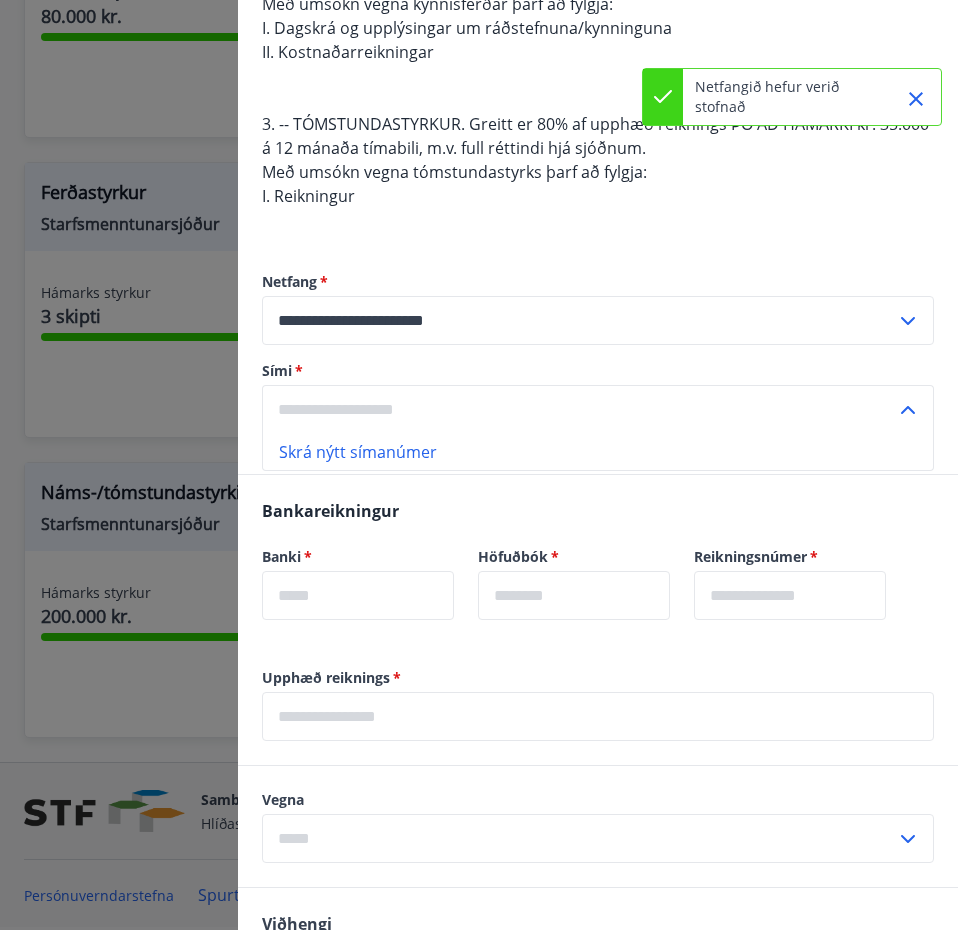 click on "Skrá nýtt símanúmer" at bounding box center (598, 452) 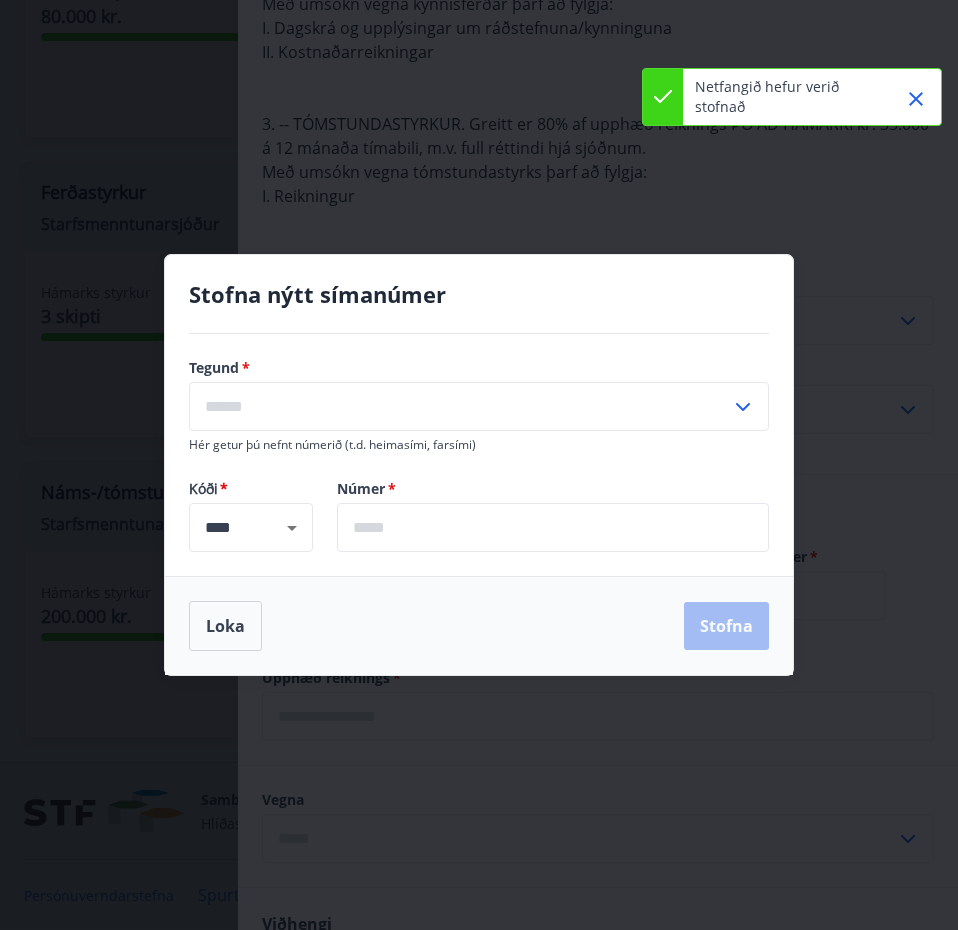 click at bounding box center [460, 406] 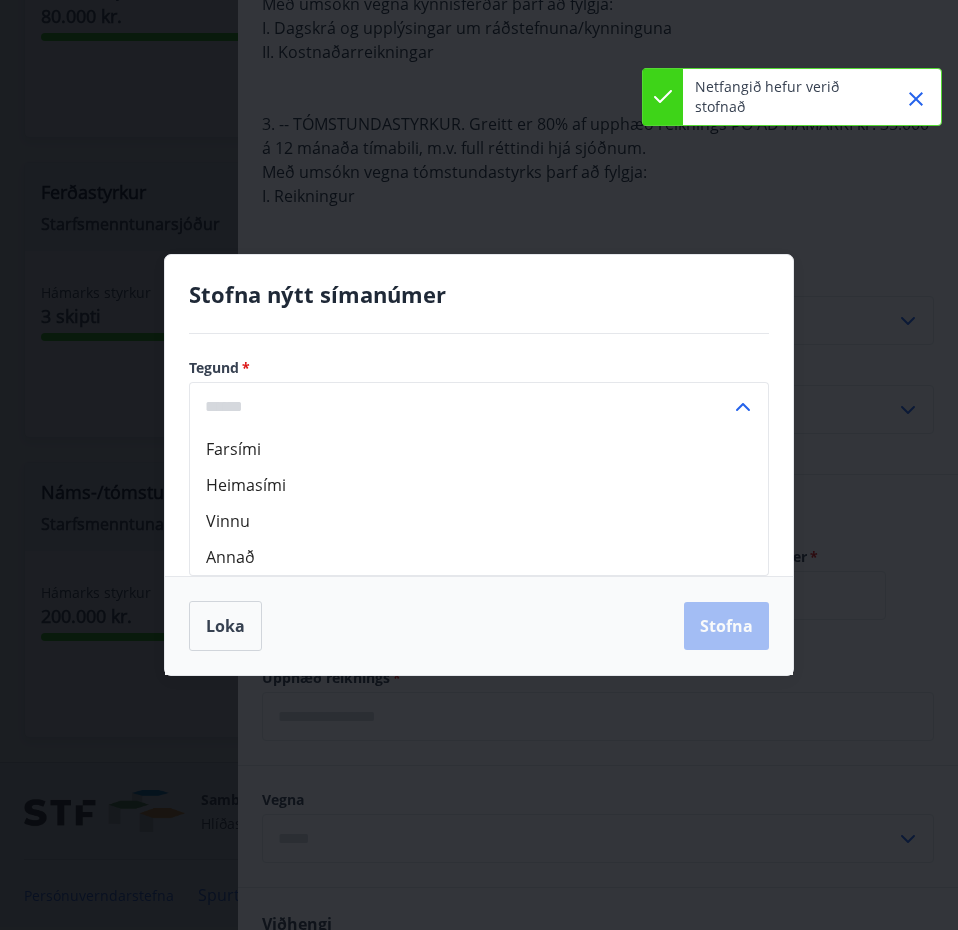 click on "Farsími" at bounding box center (479, 449) 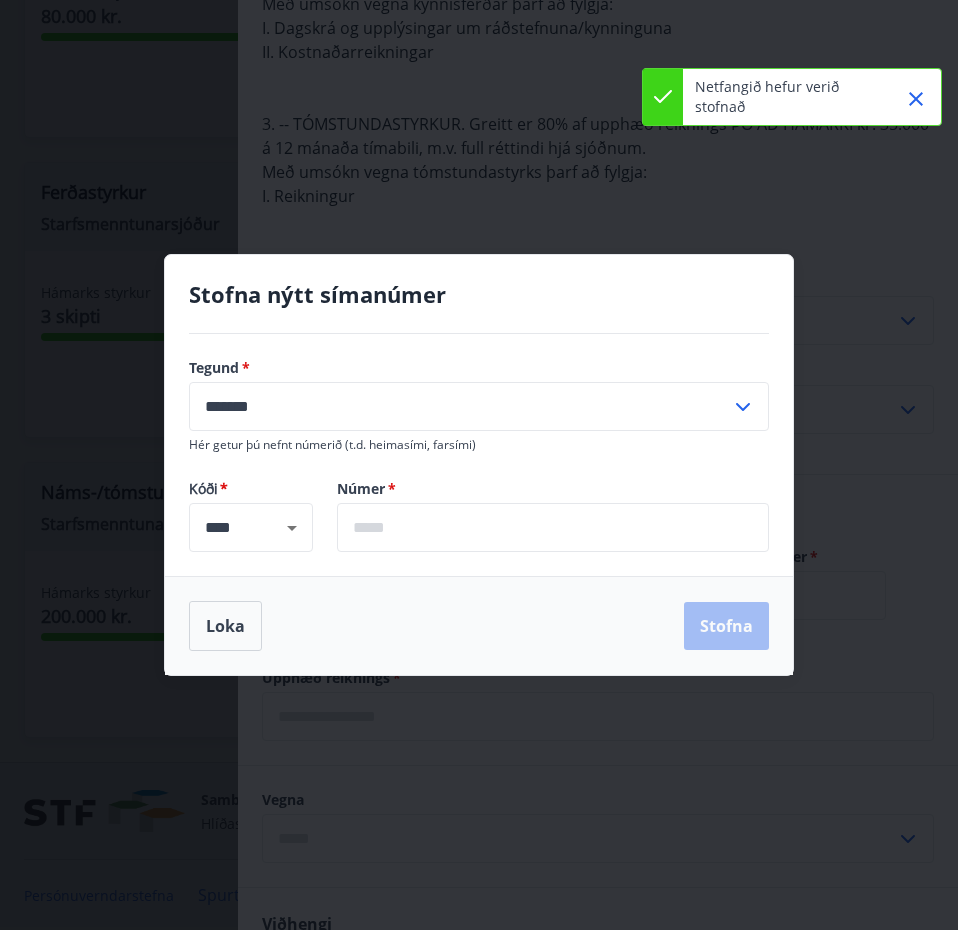 click at bounding box center [553, 527] 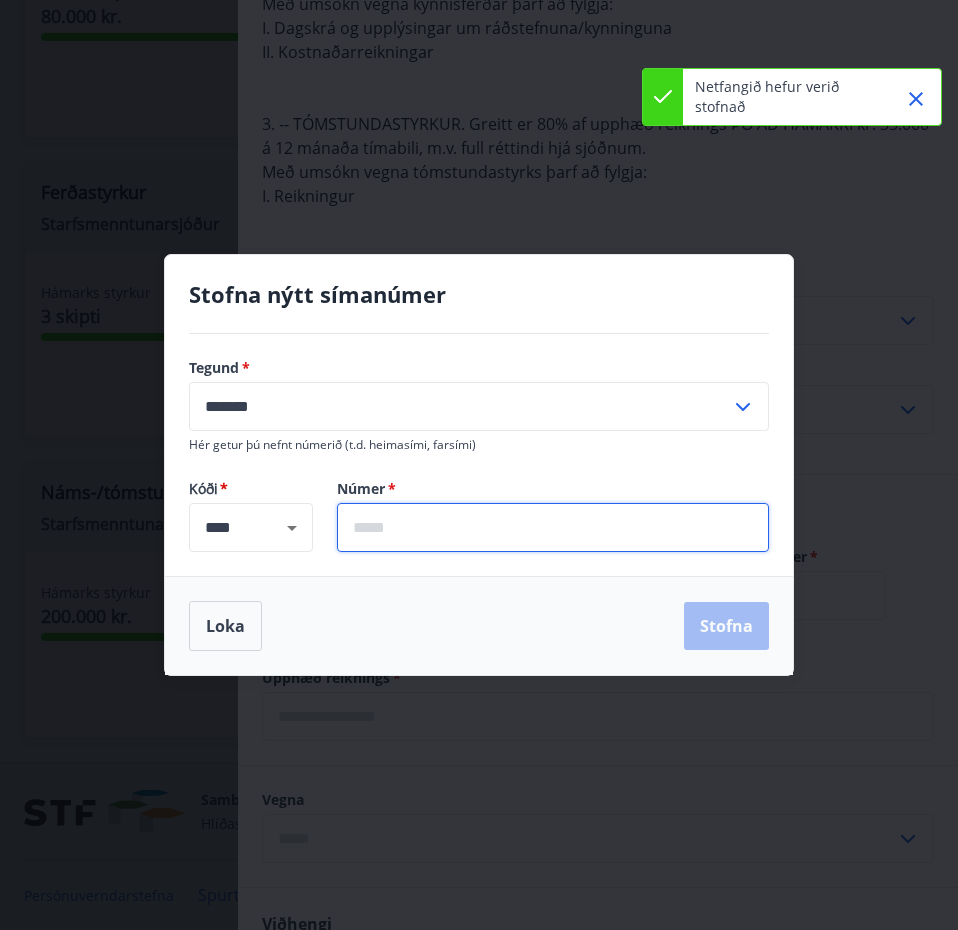 type on "*******" 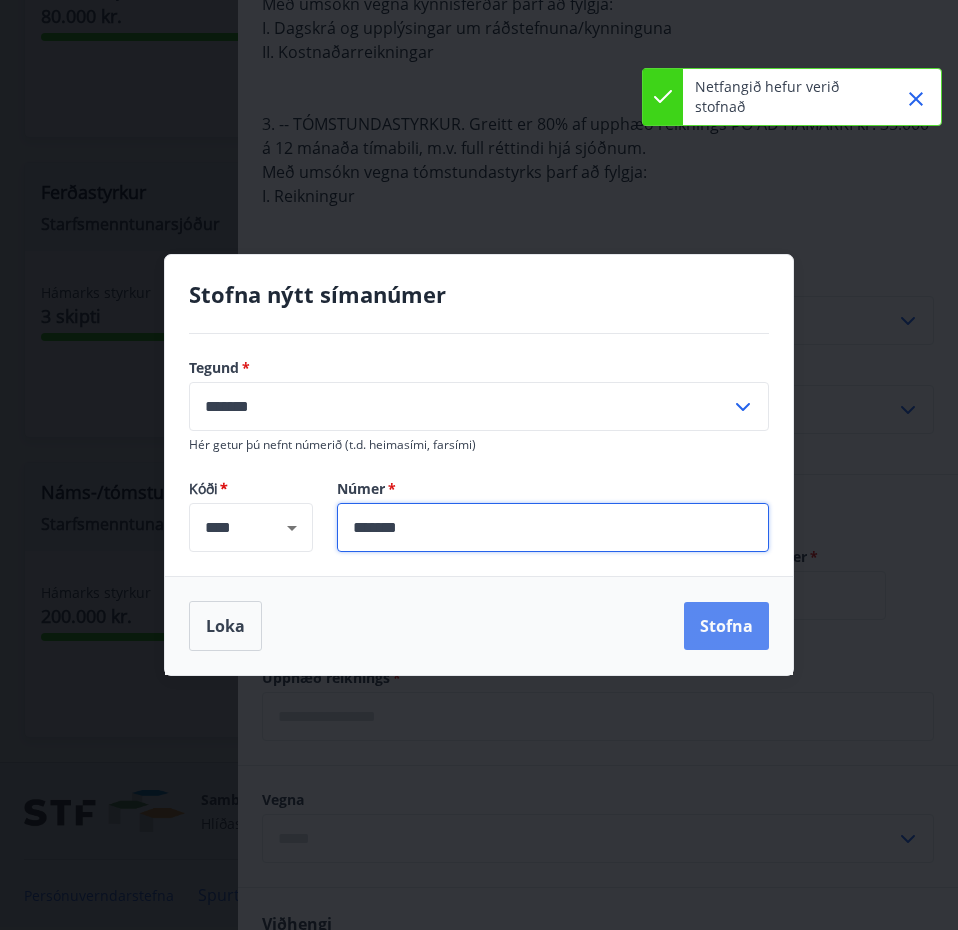 click on "Stofna" at bounding box center [726, 626] 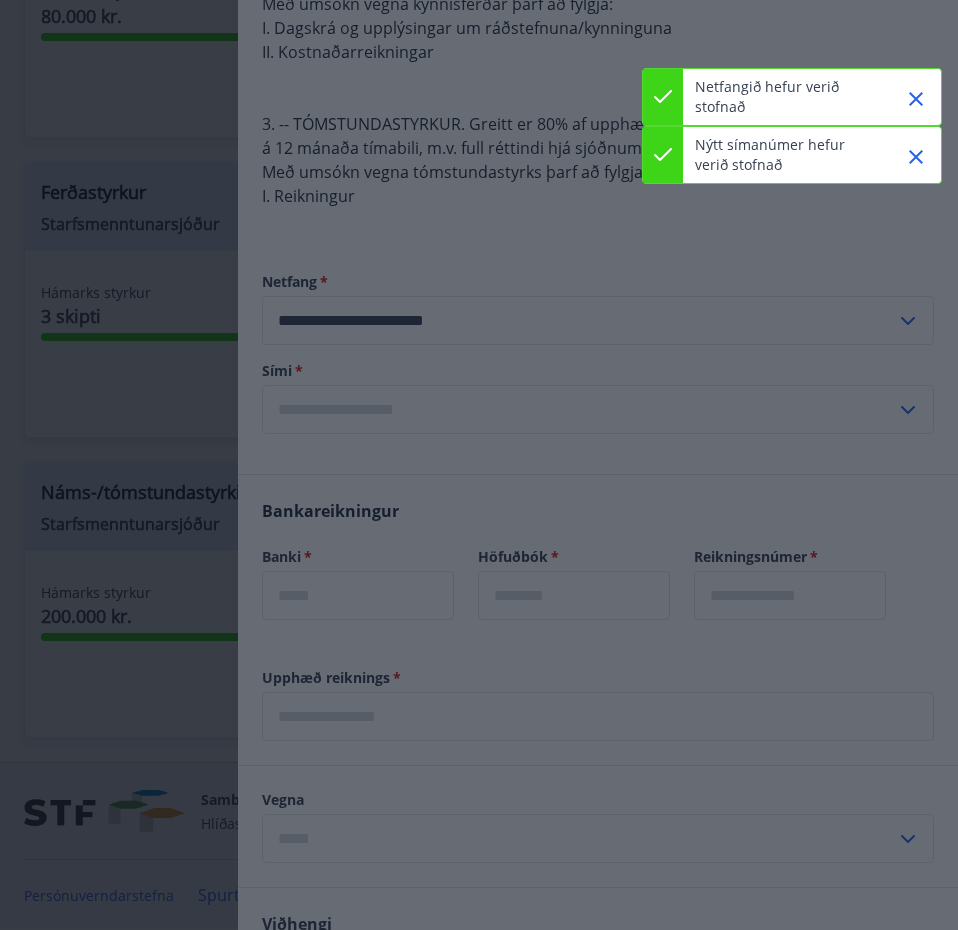 type on "**********" 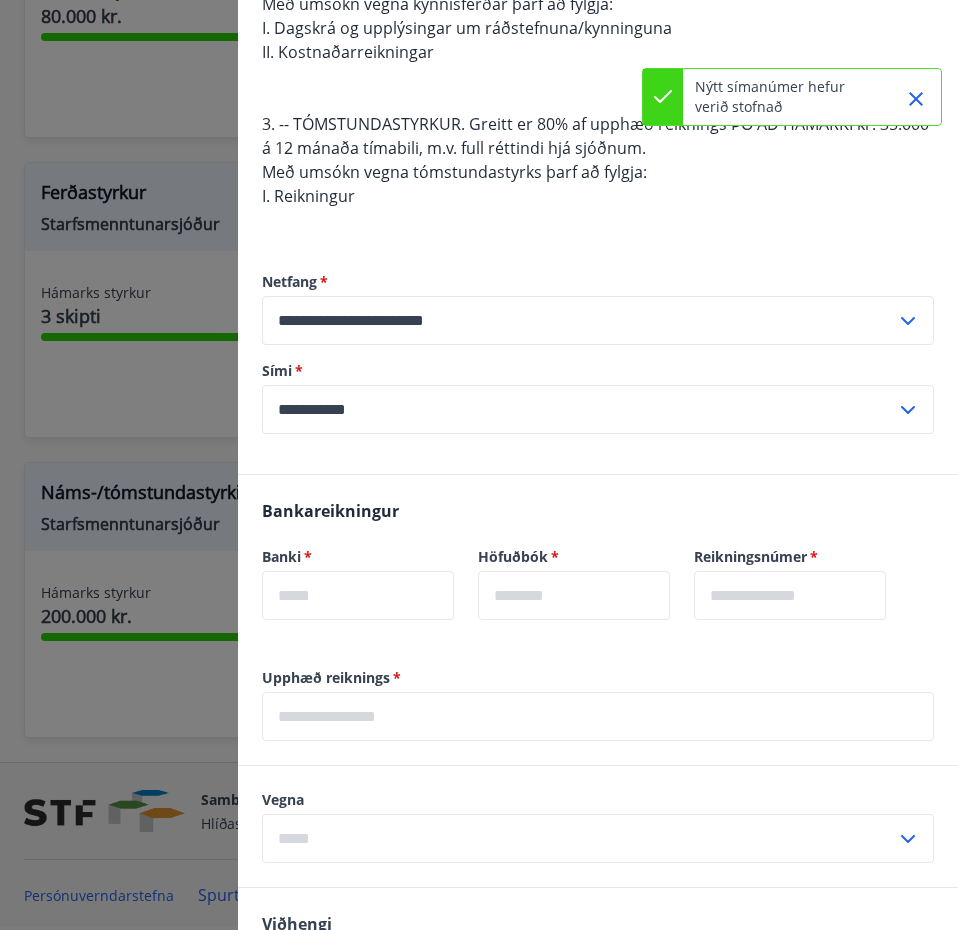 click on "Banki   * ​ Höfuðbók   * ​" at bounding box center [478, 595] 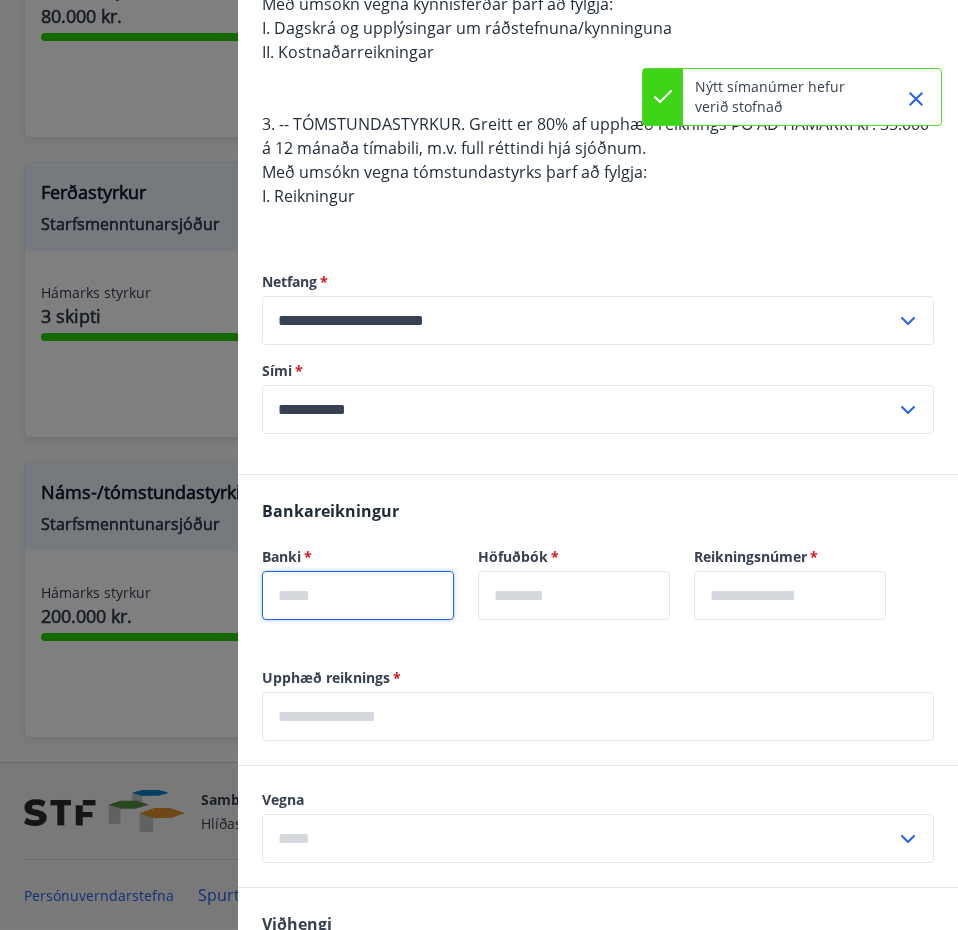 click at bounding box center [358, 595] 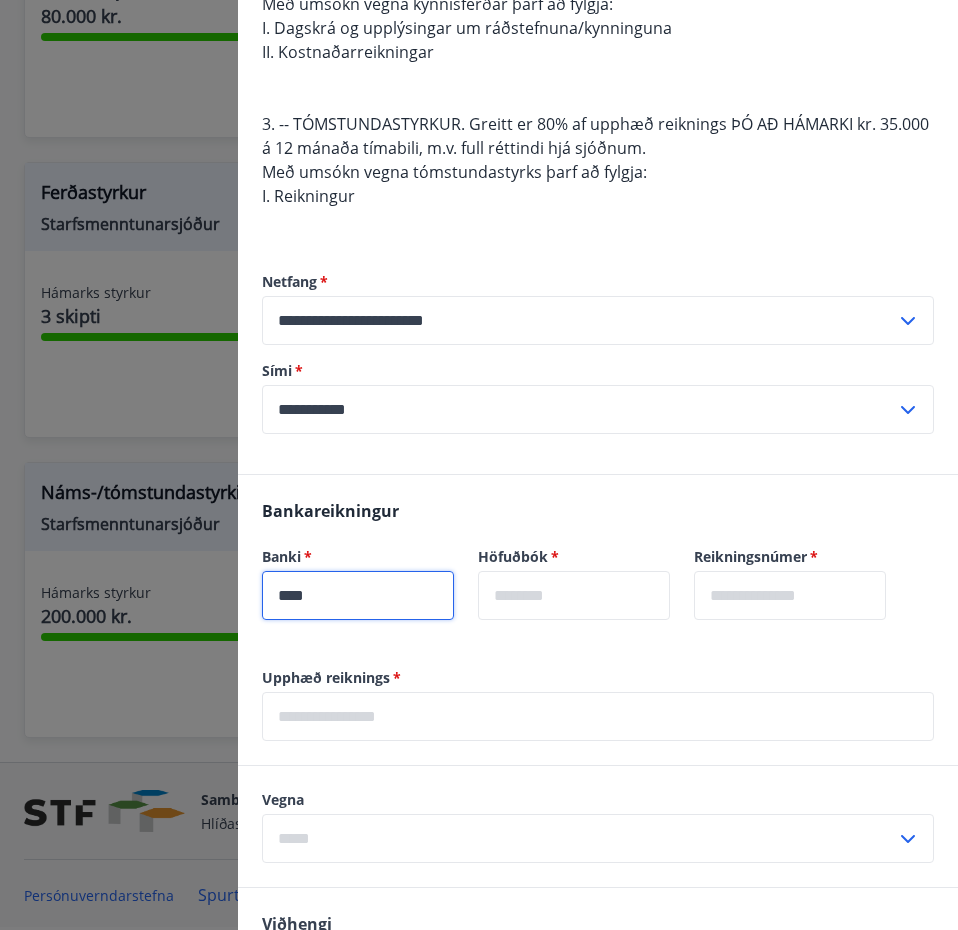 type on "****" 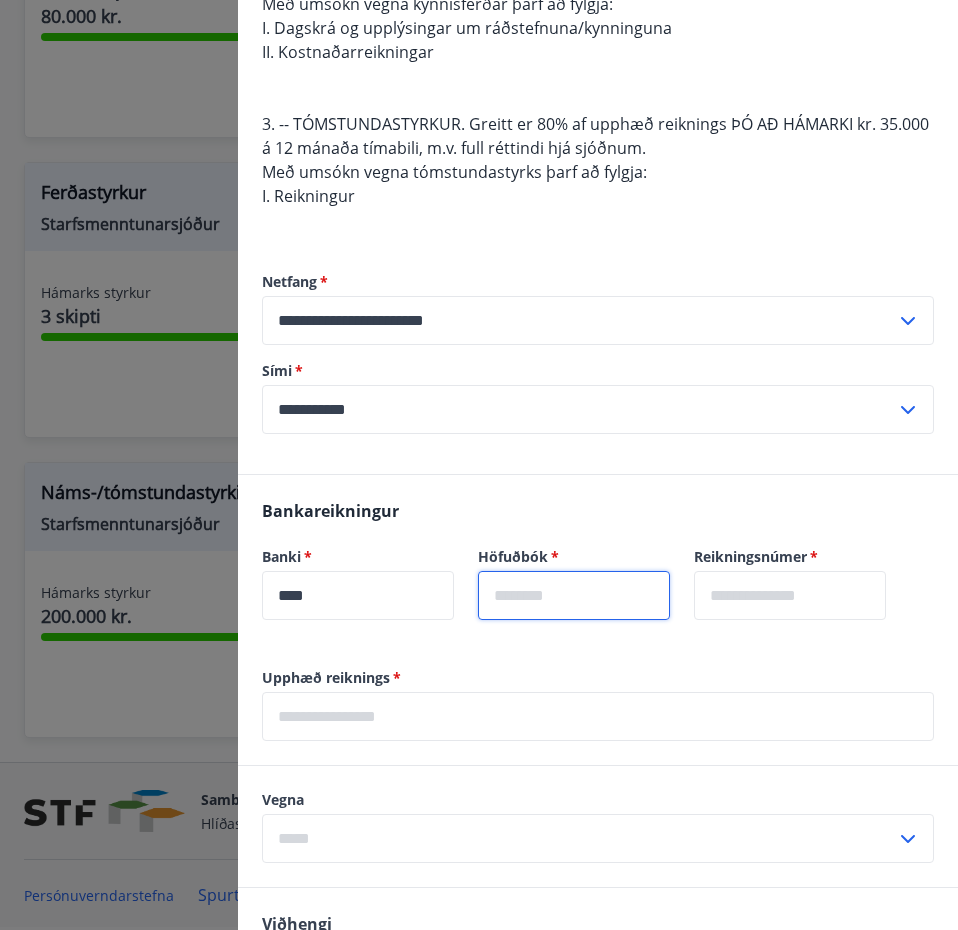click at bounding box center (574, 595) 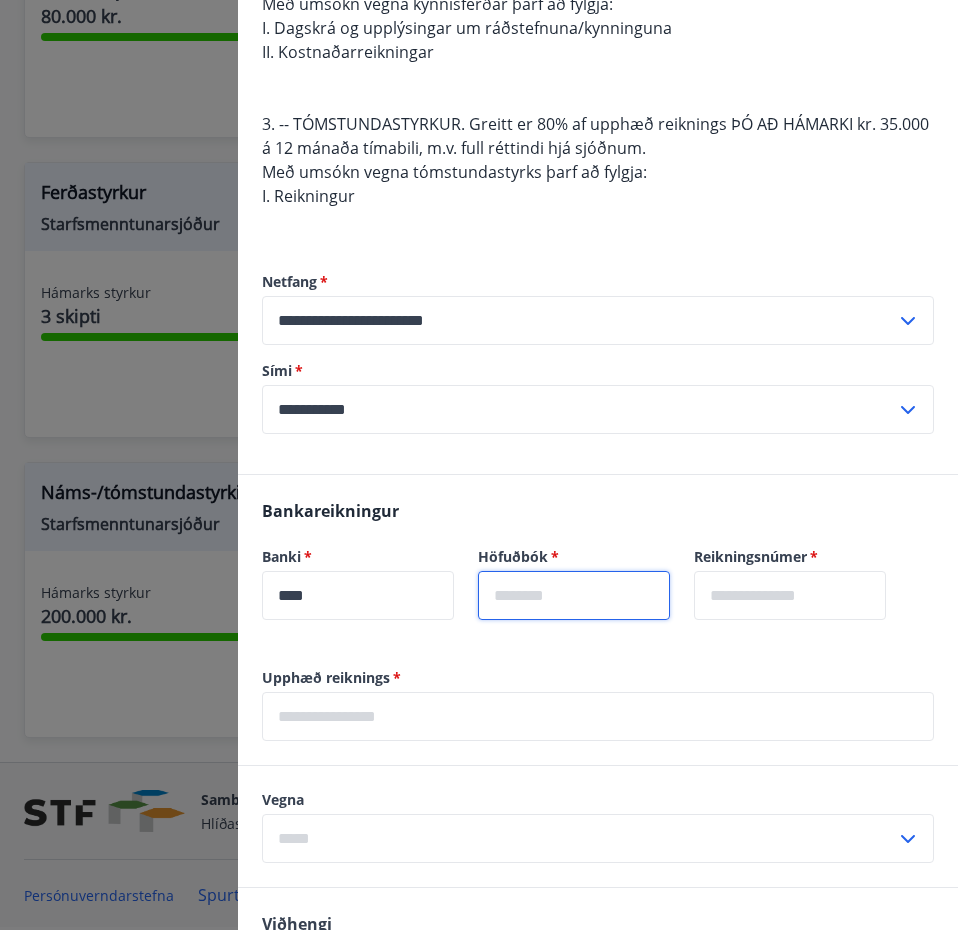 click at bounding box center [574, 595] 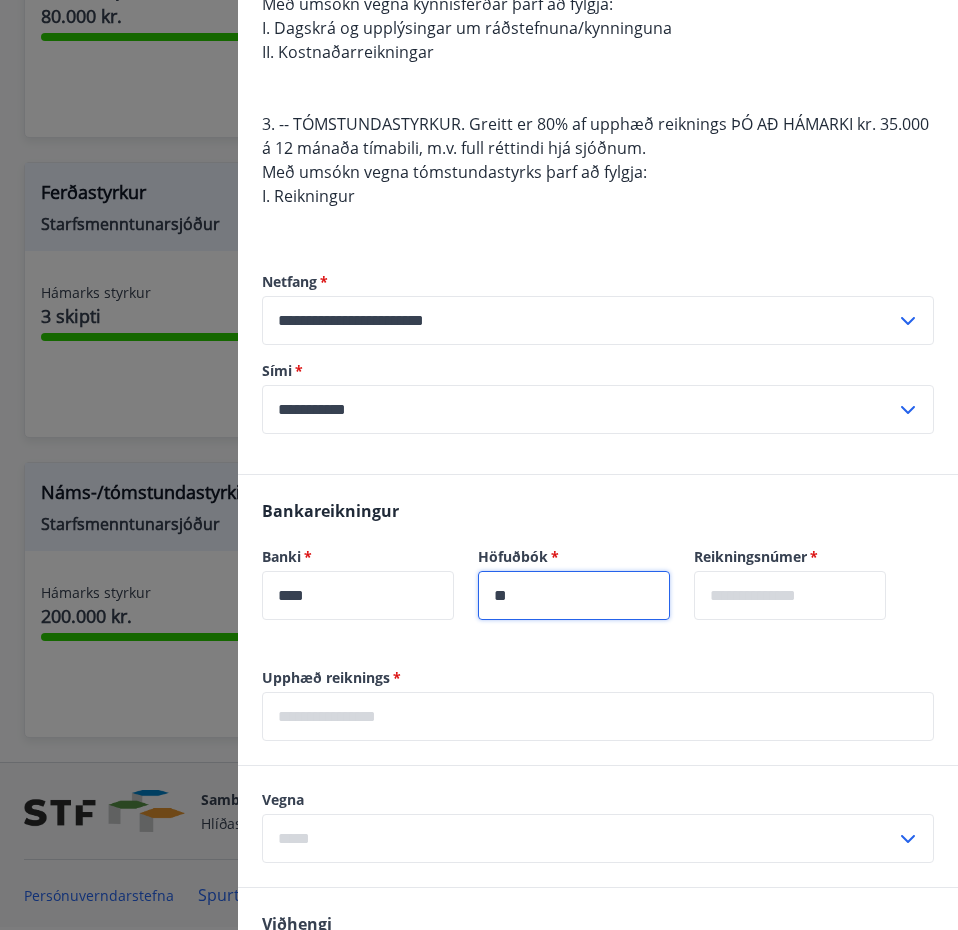 type on "**" 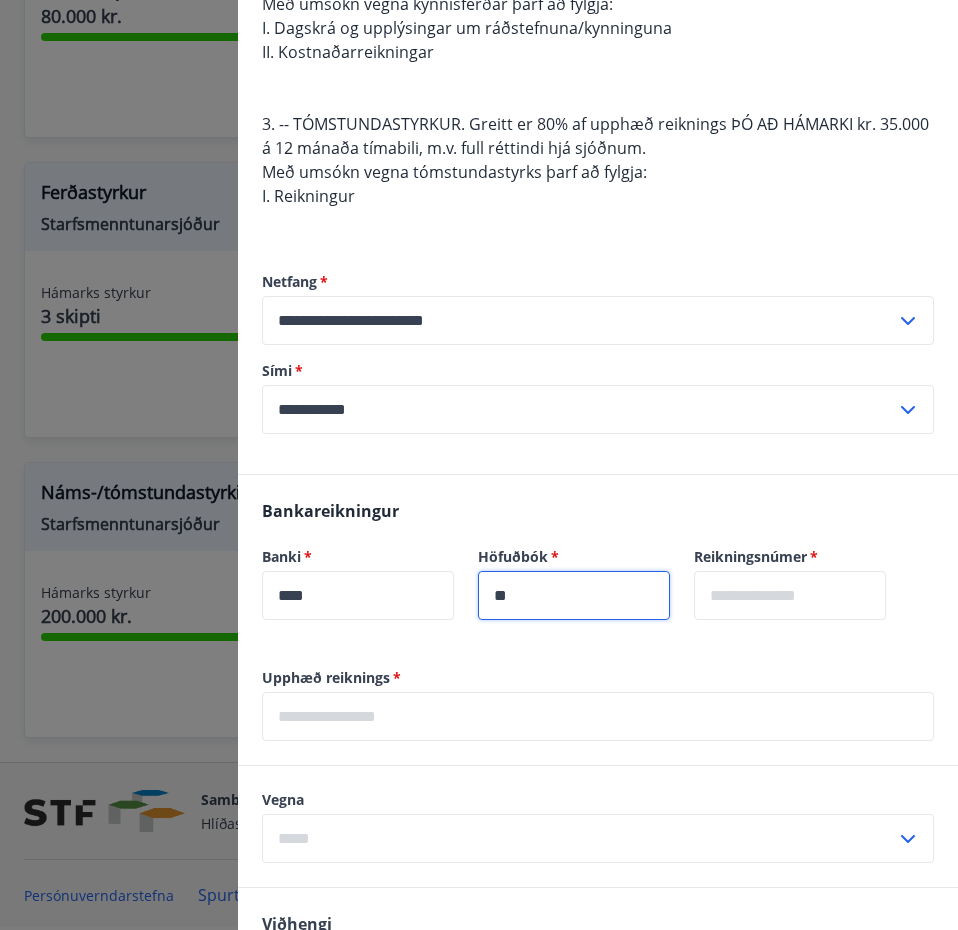 click at bounding box center [790, 595] 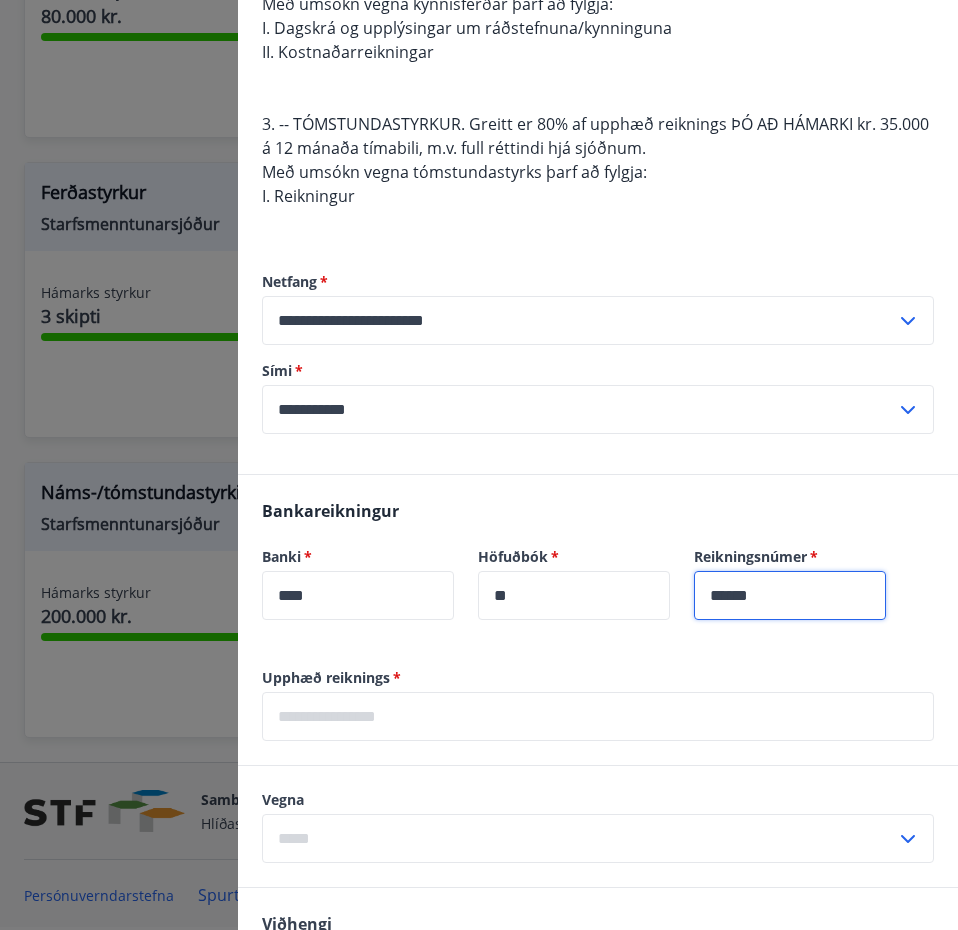 type on "******" 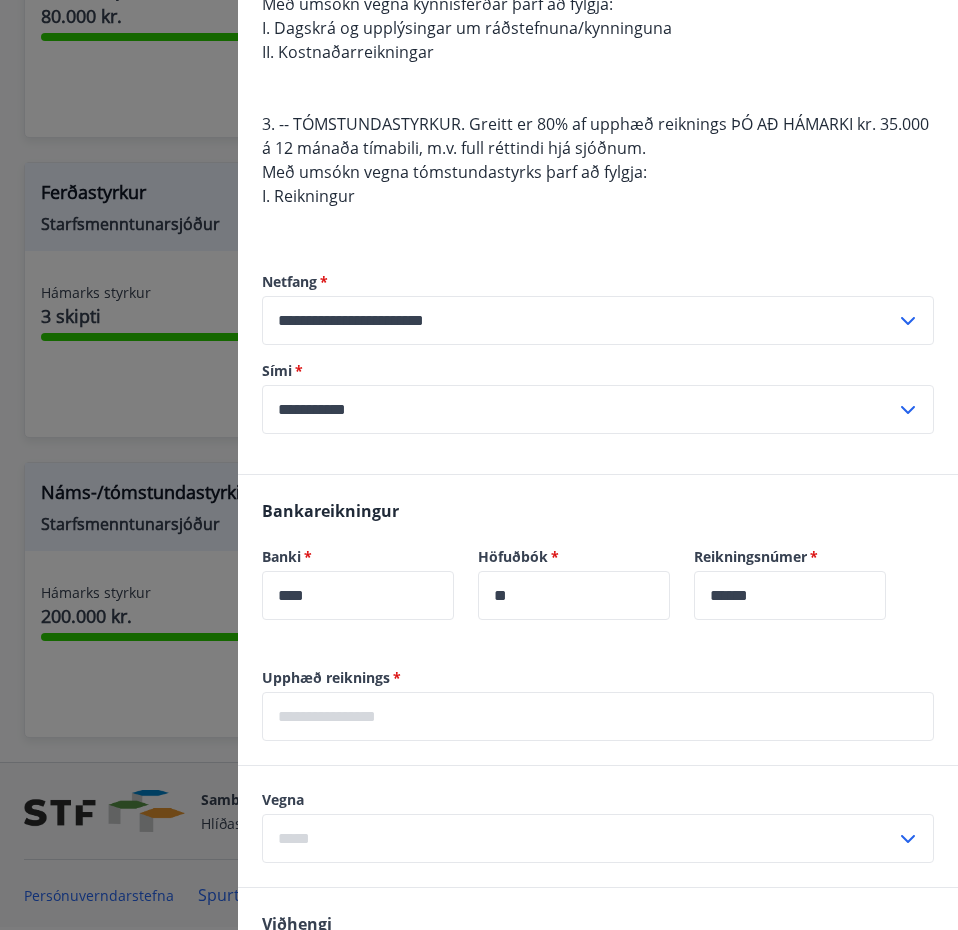 click on "Bankareikningur Banki   * **** ​ Höfuðbók   * ** ​ Reikningsnúmer   * ****** ​" at bounding box center (598, 571) 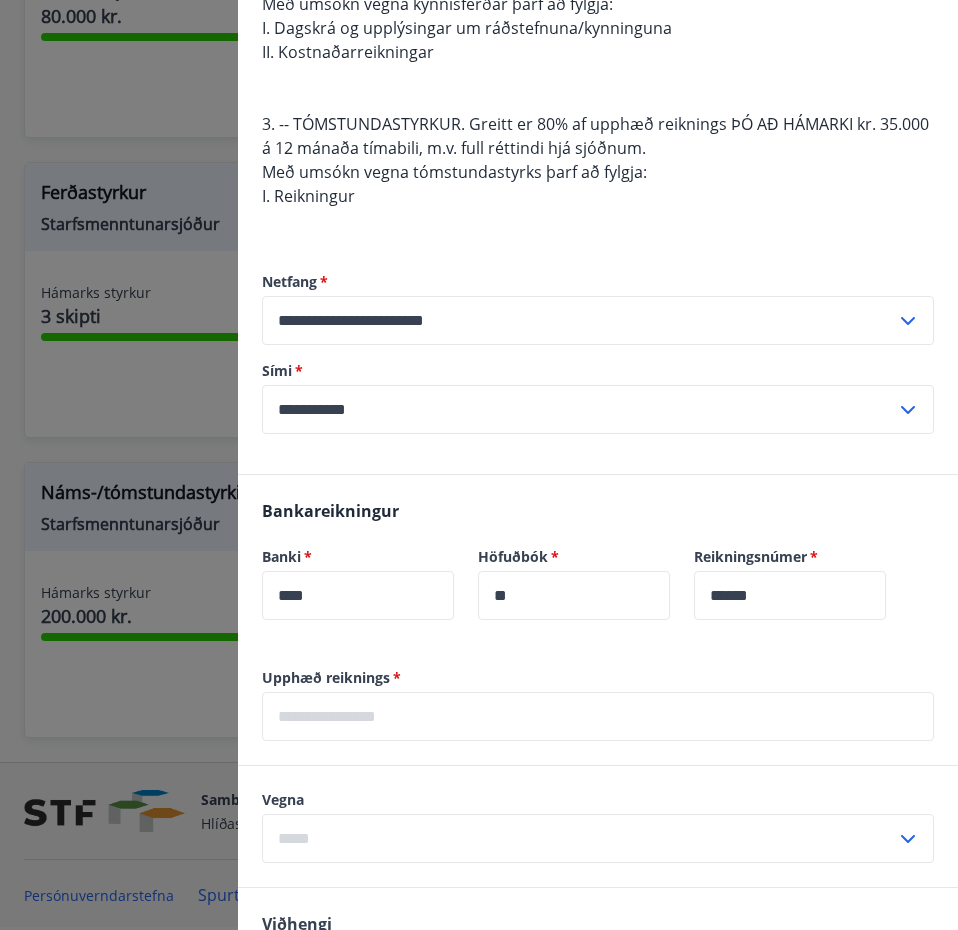 click on "Upphæð reiknings   *" at bounding box center (598, 678) 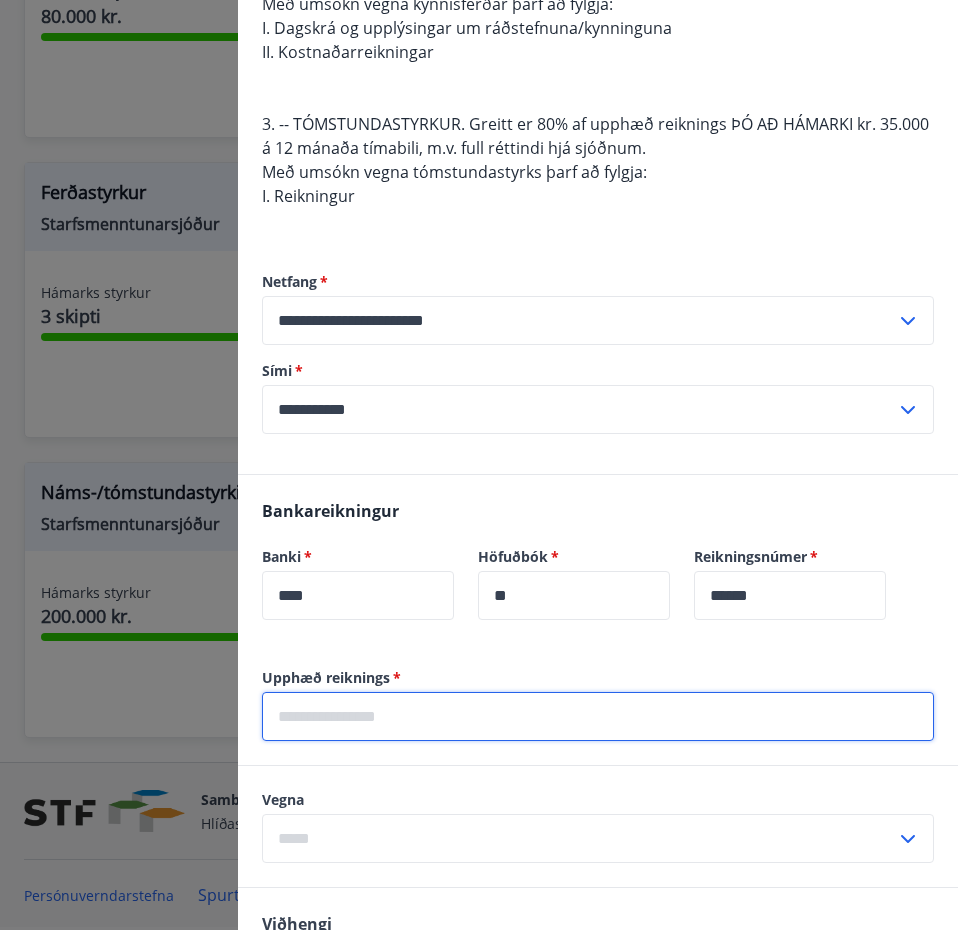 click at bounding box center (598, 716) 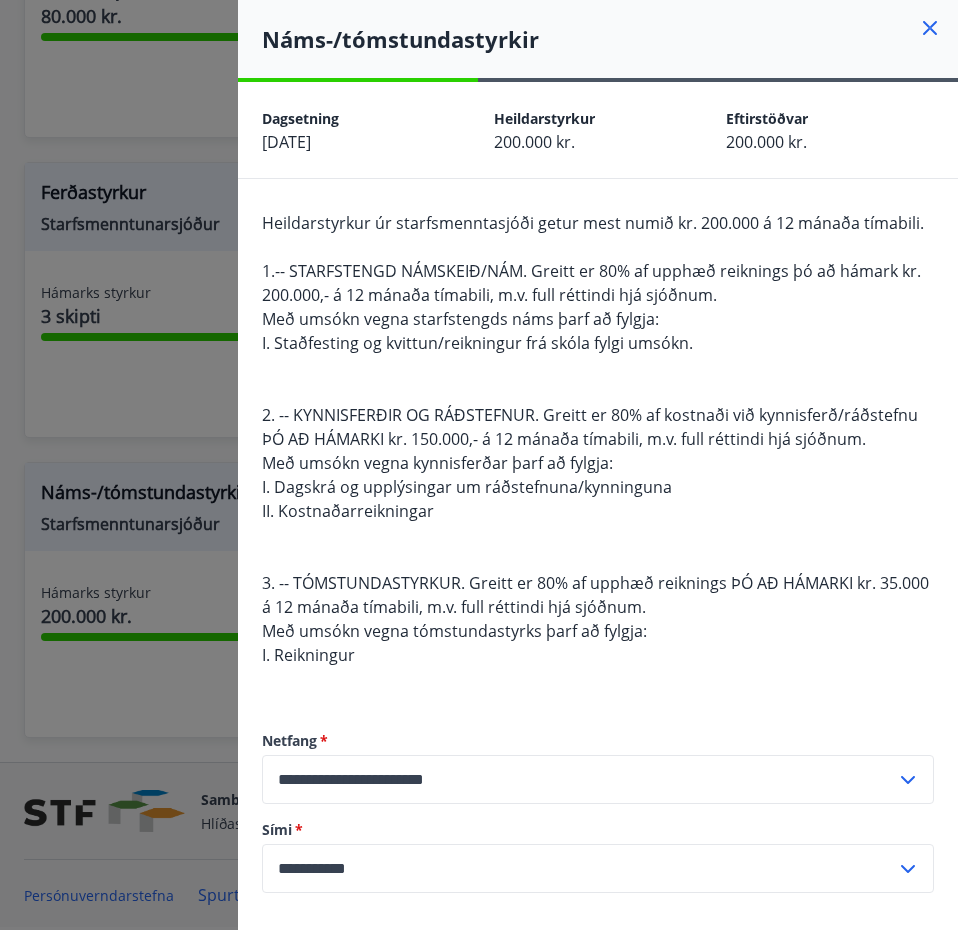 scroll, scrollTop: 741, scrollLeft: 0, axis: vertical 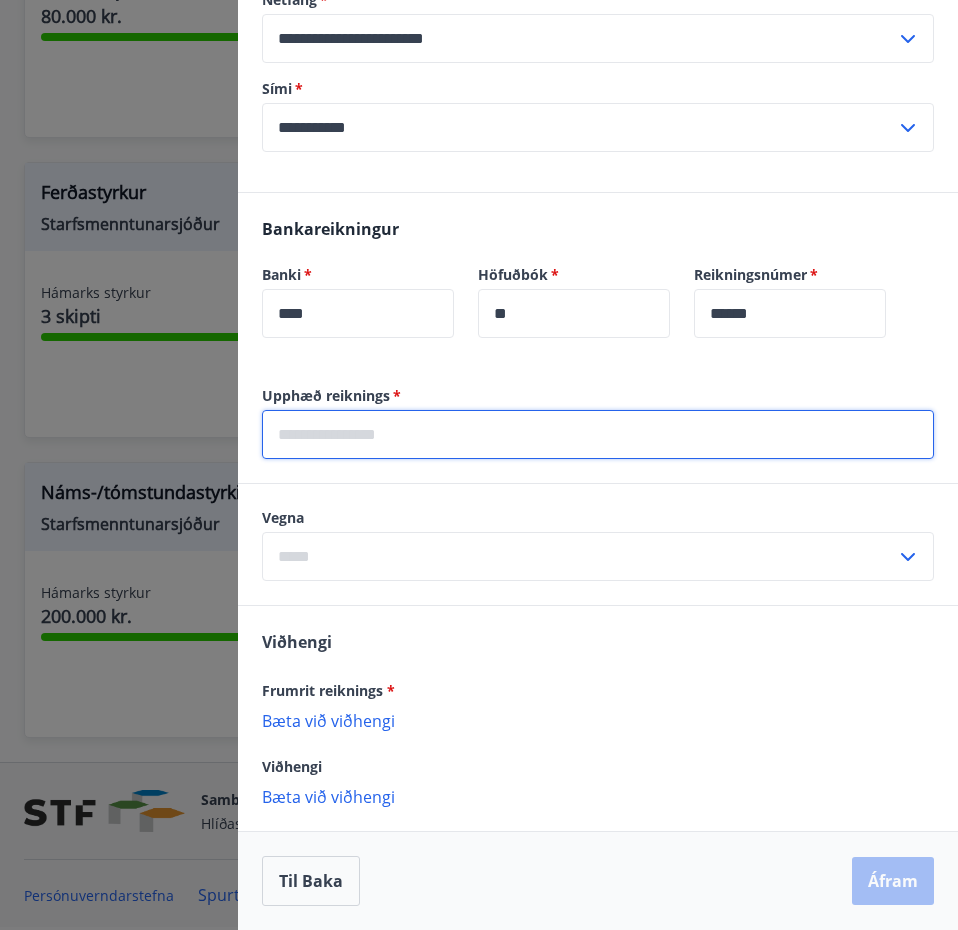 type on "*" 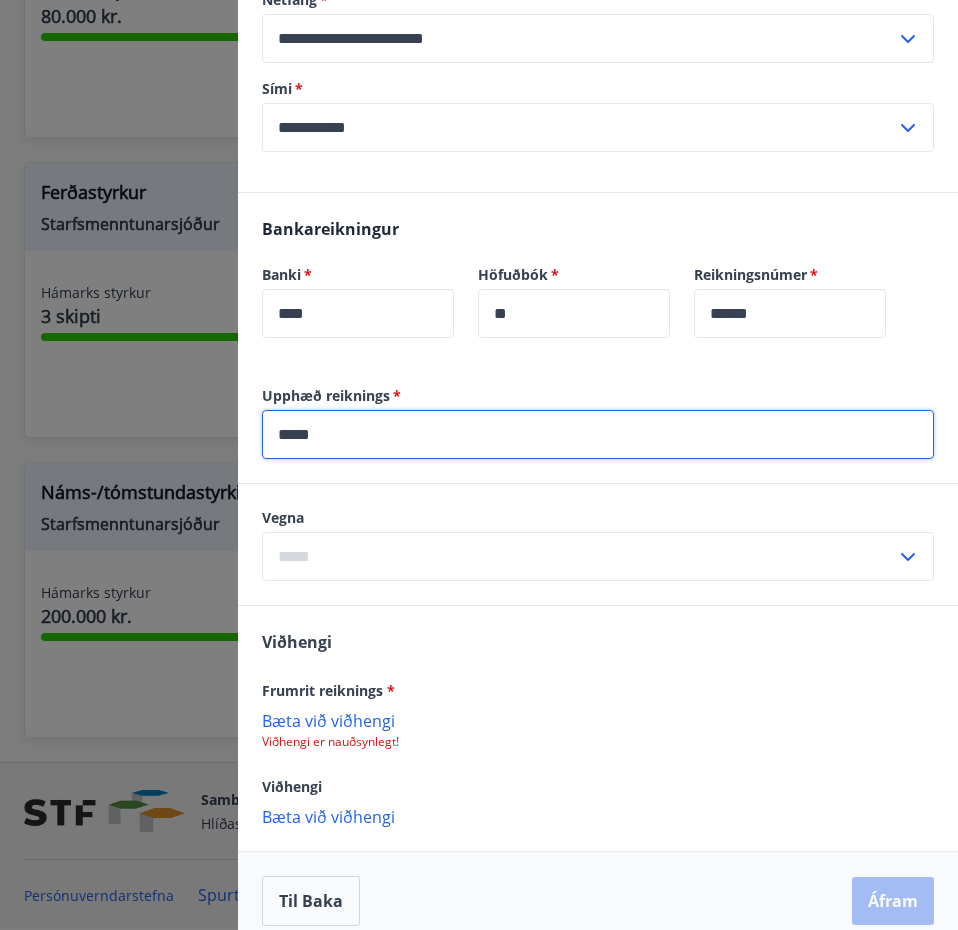 type on "*****" 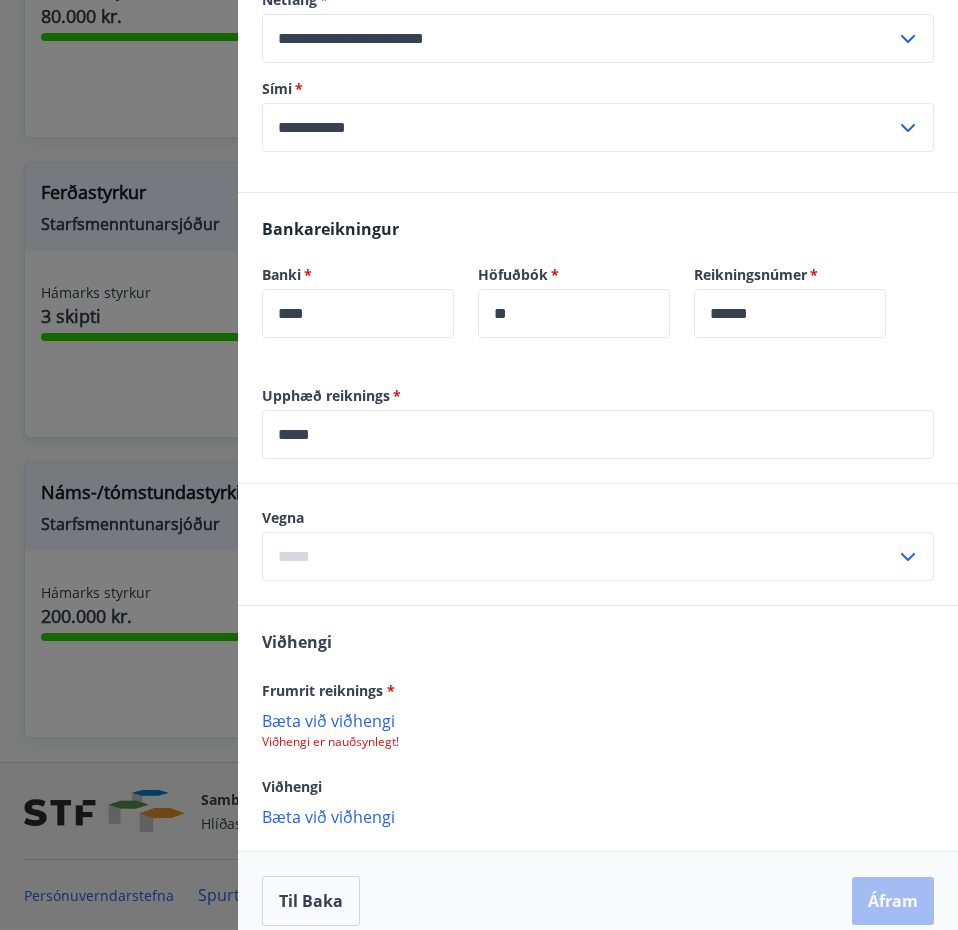 click at bounding box center [579, 556] 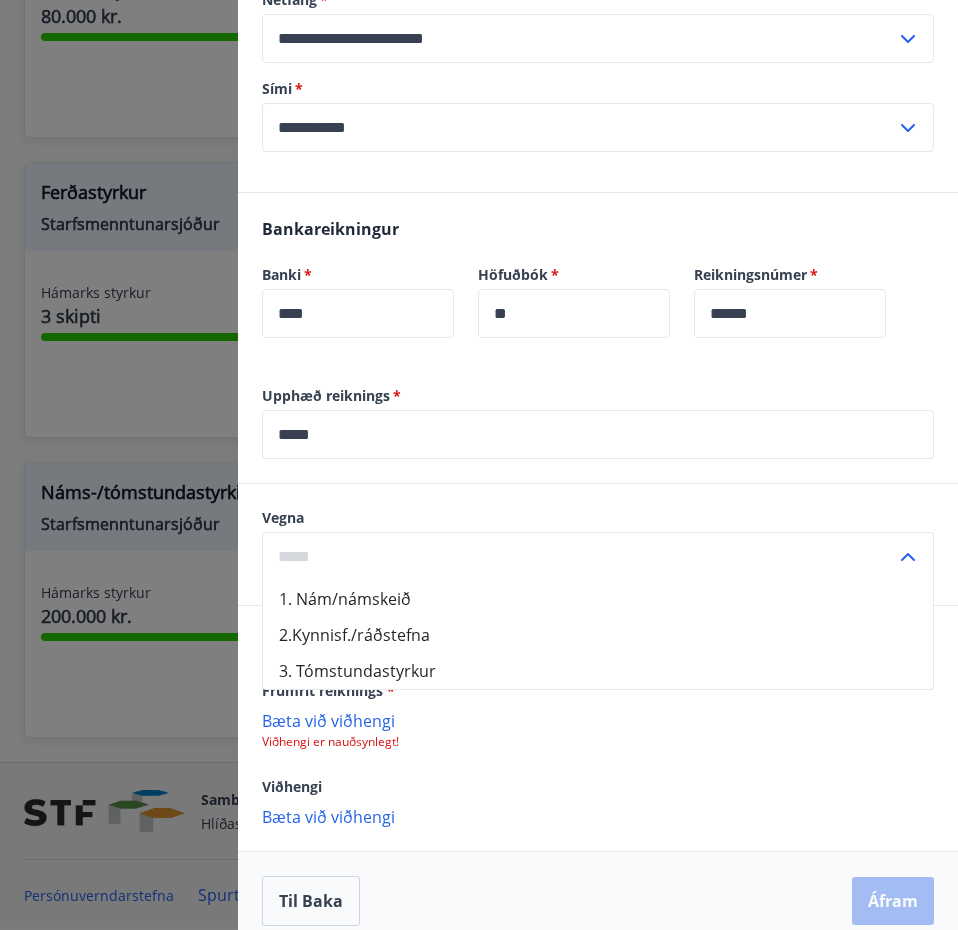 click on "1. Nám/námskeið" at bounding box center (598, 599) 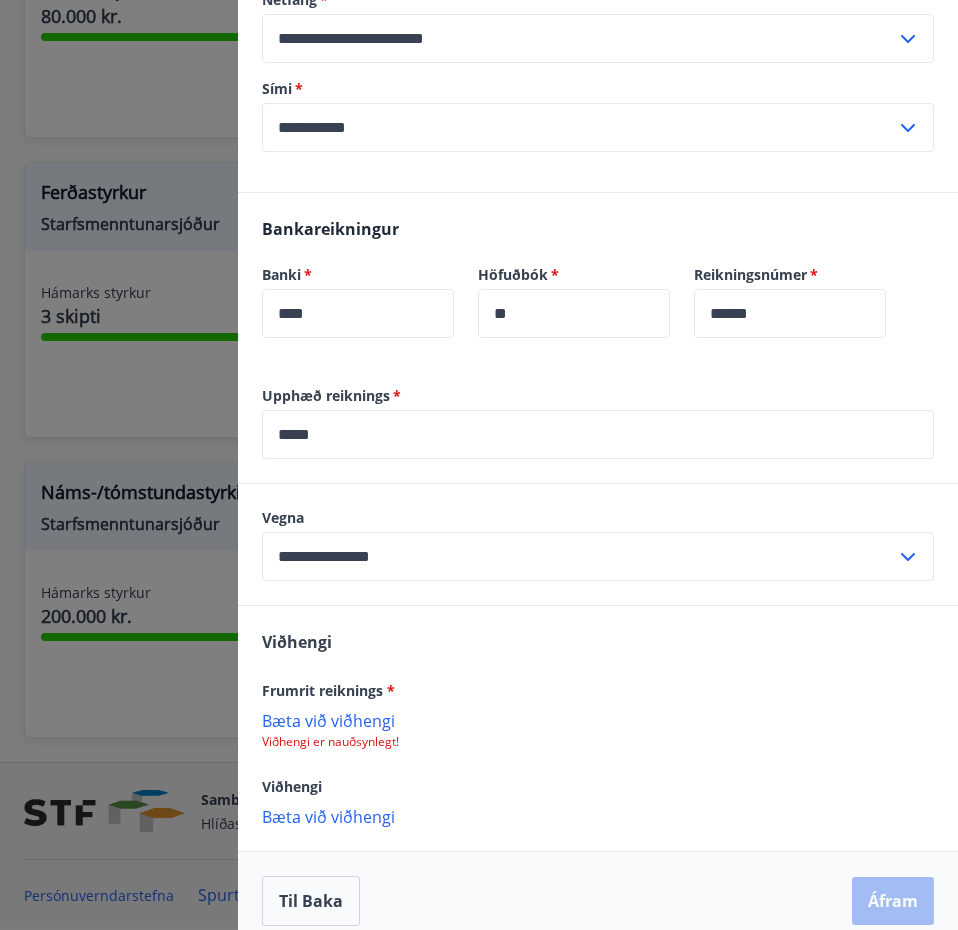 scroll, scrollTop: 761, scrollLeft: 0, axis: vertical 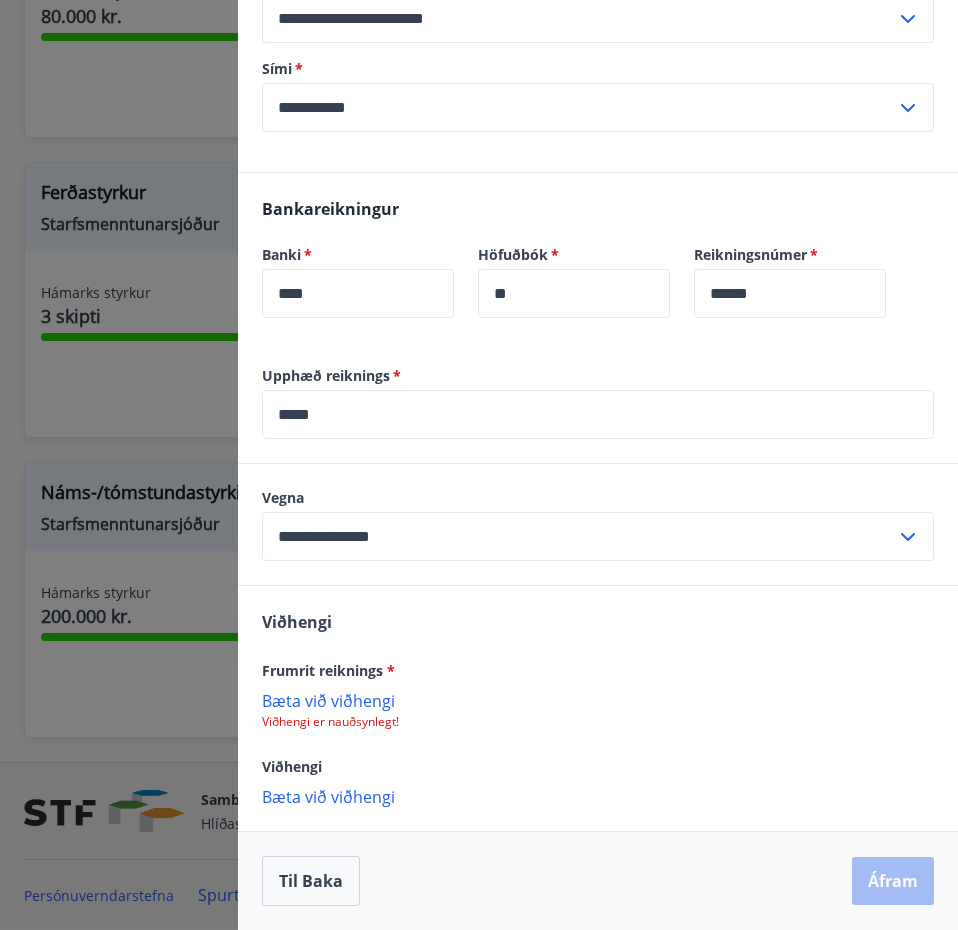 click on "Bæta við viðhengi" at bounding box center [598, 700] 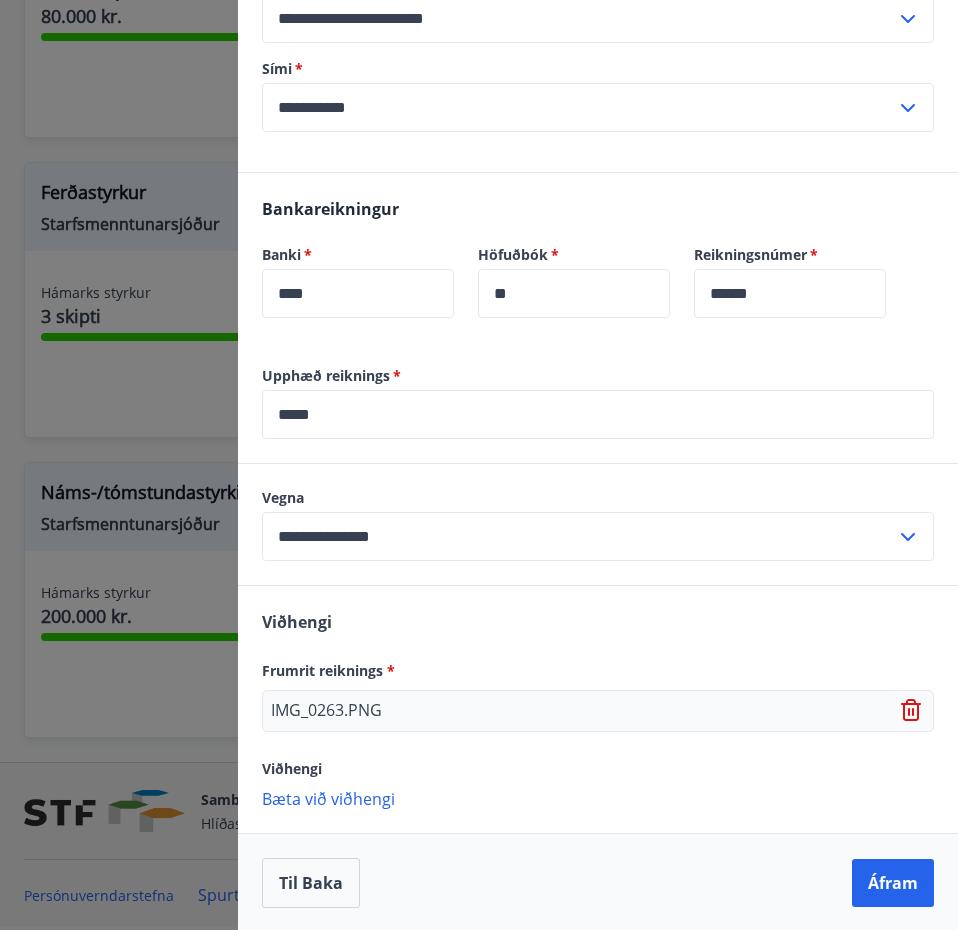 scroll, scrollTop: 763, scrollLeft: 0, axis: vertical 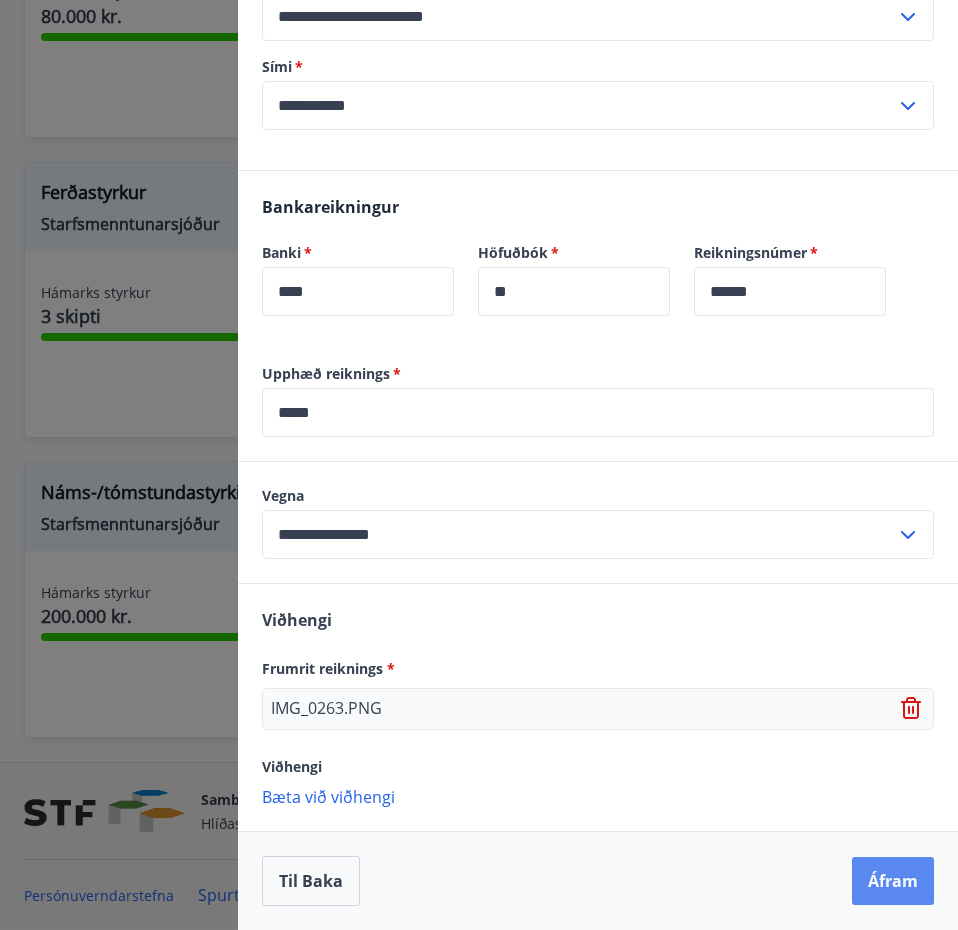 click on "Áfram" at bounding box center [893, 881] 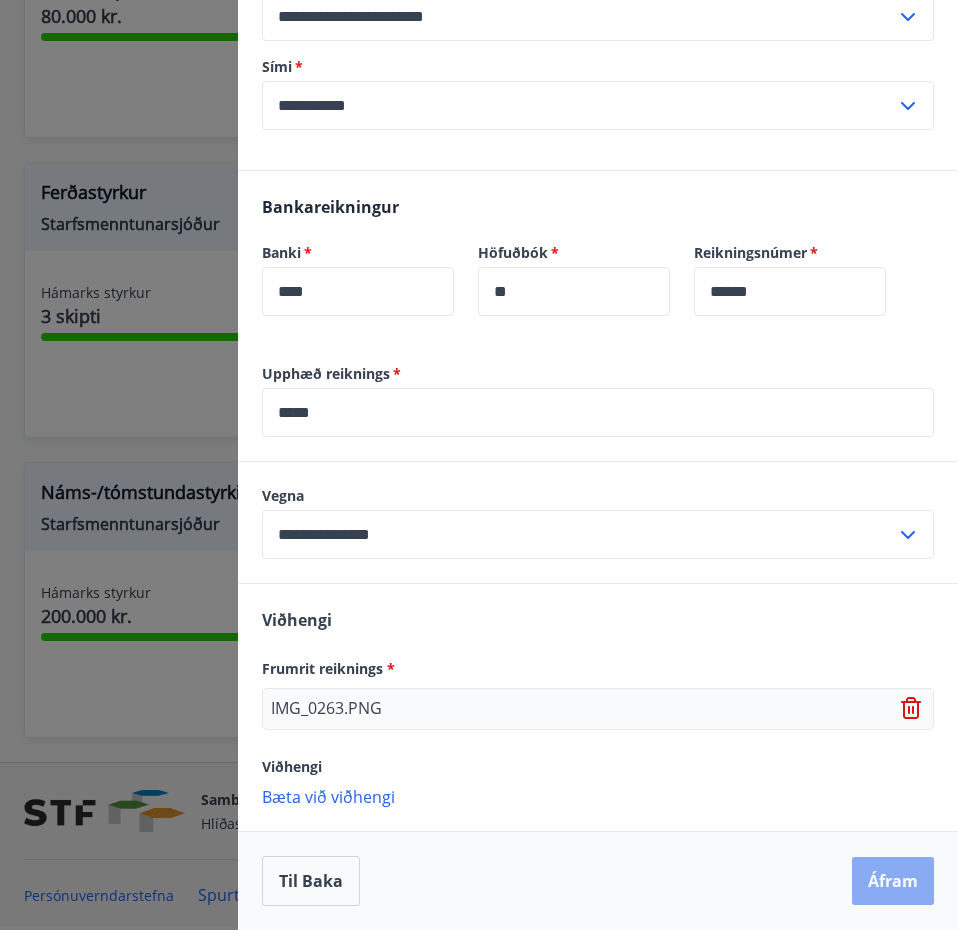 click on "Áfram" at bounding box center [893, 881] 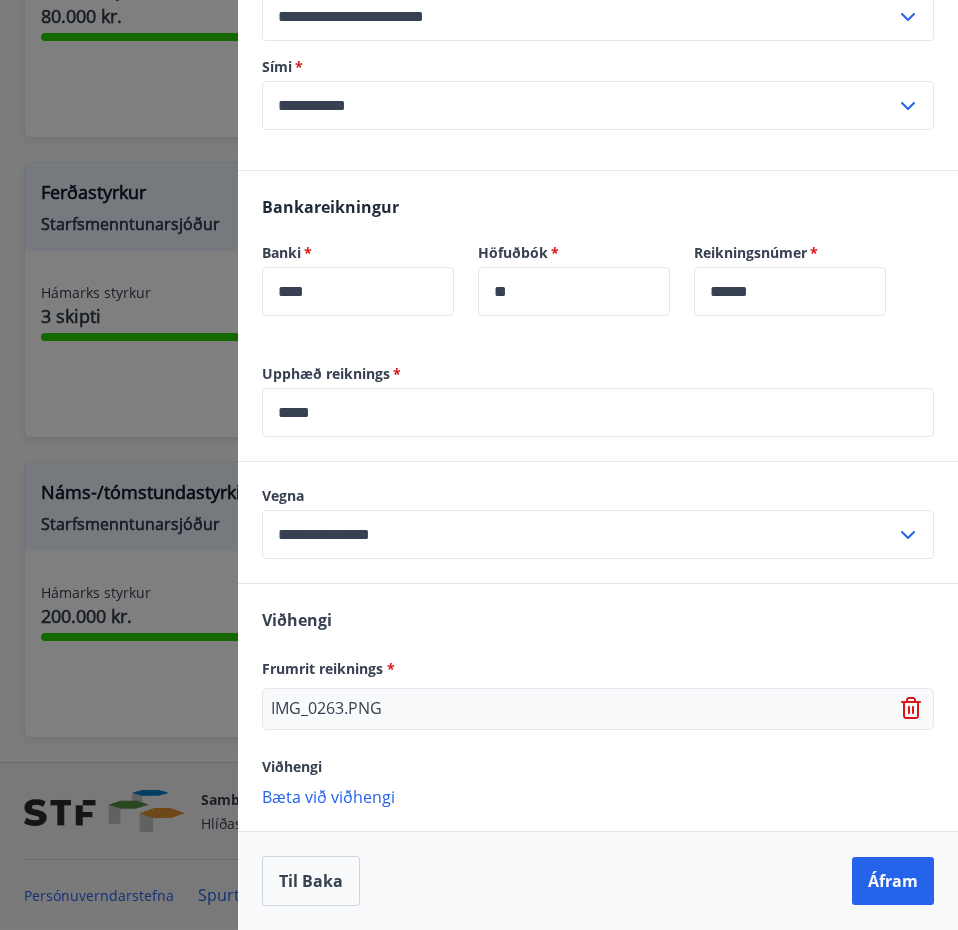 scroll, scrollTop: 0, scrollLeft: 0, axis: both 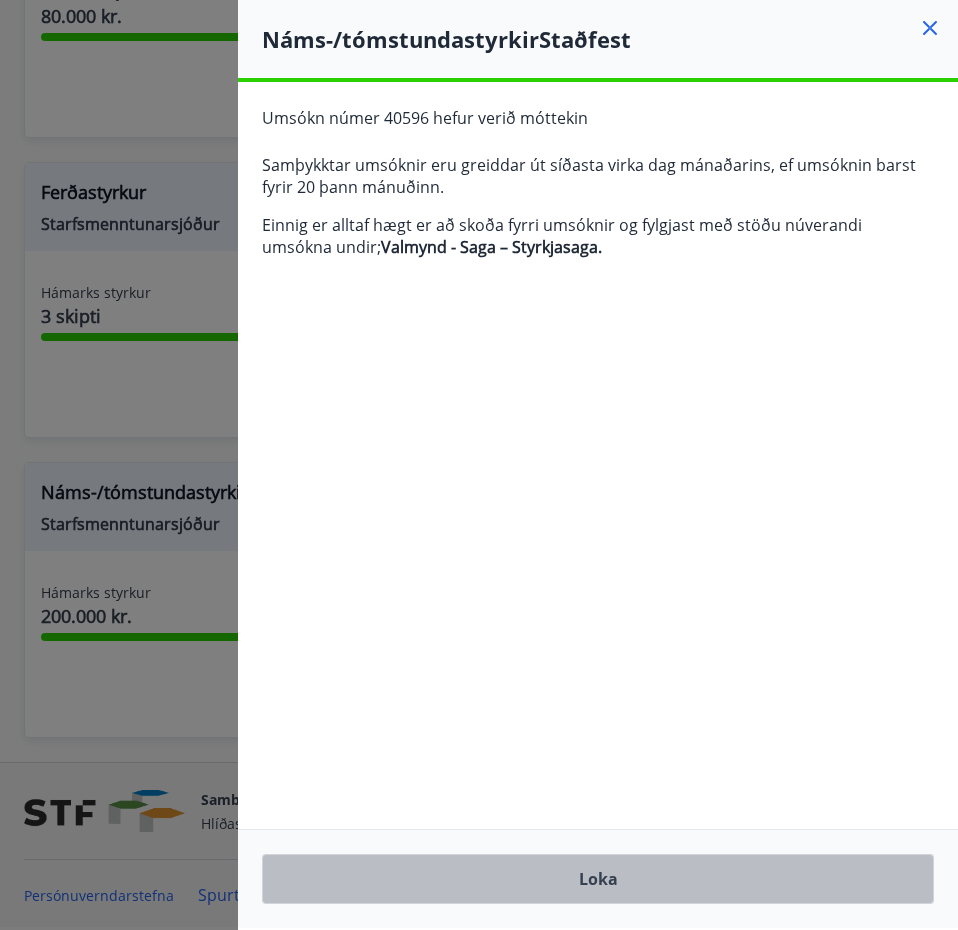 click on "Loka" at bounding box center [598, 879] 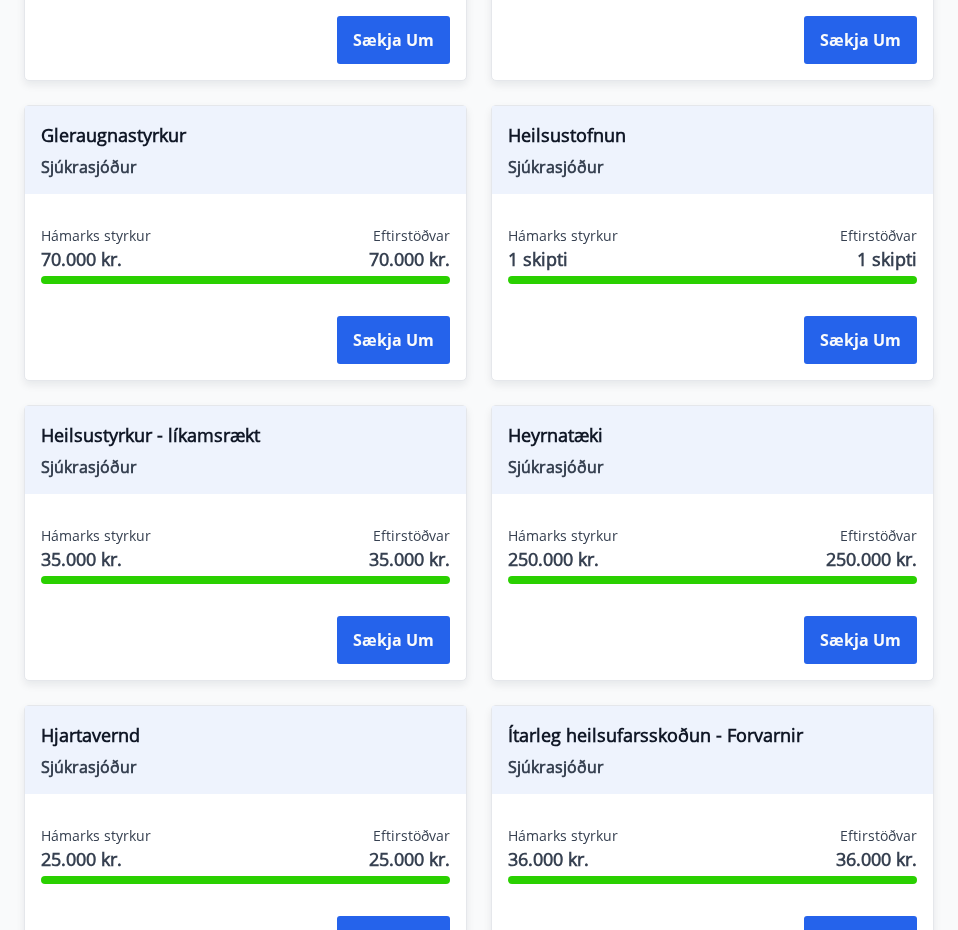 scroll, scrollTop: 990, scrollLeft: 0, axis: vertical 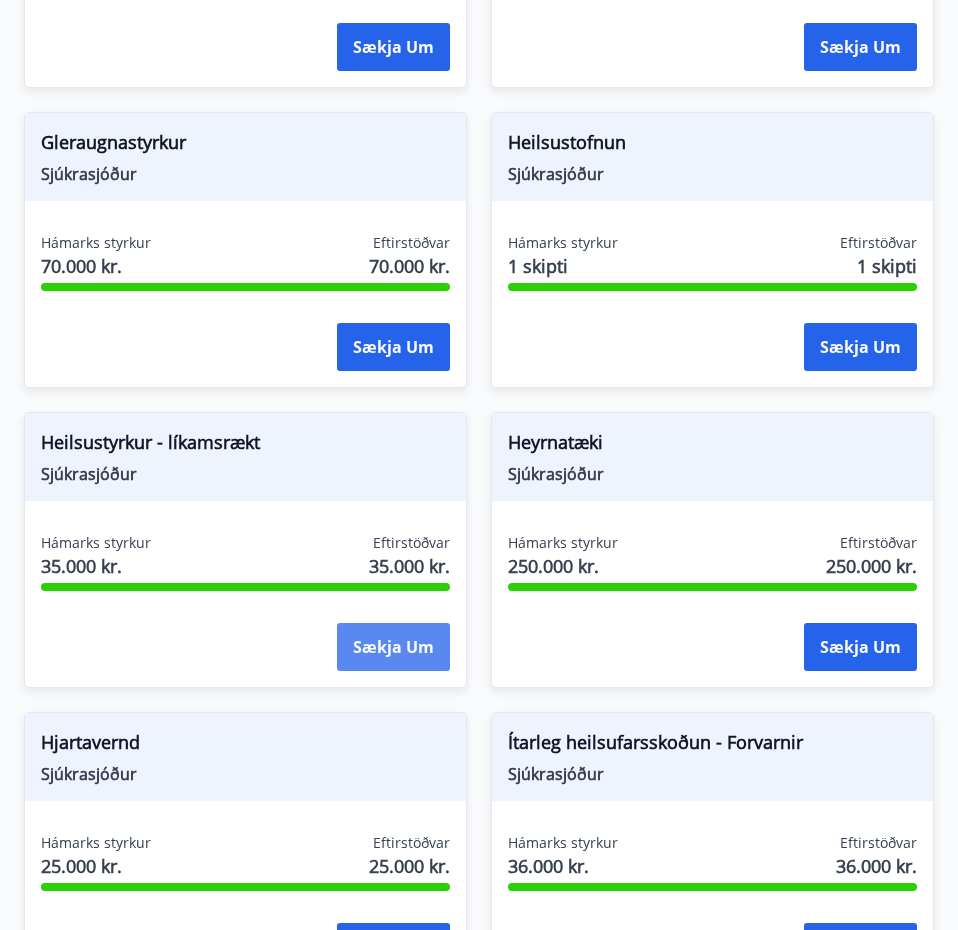 click on "Sækja um" at bounding box center (393, 647) 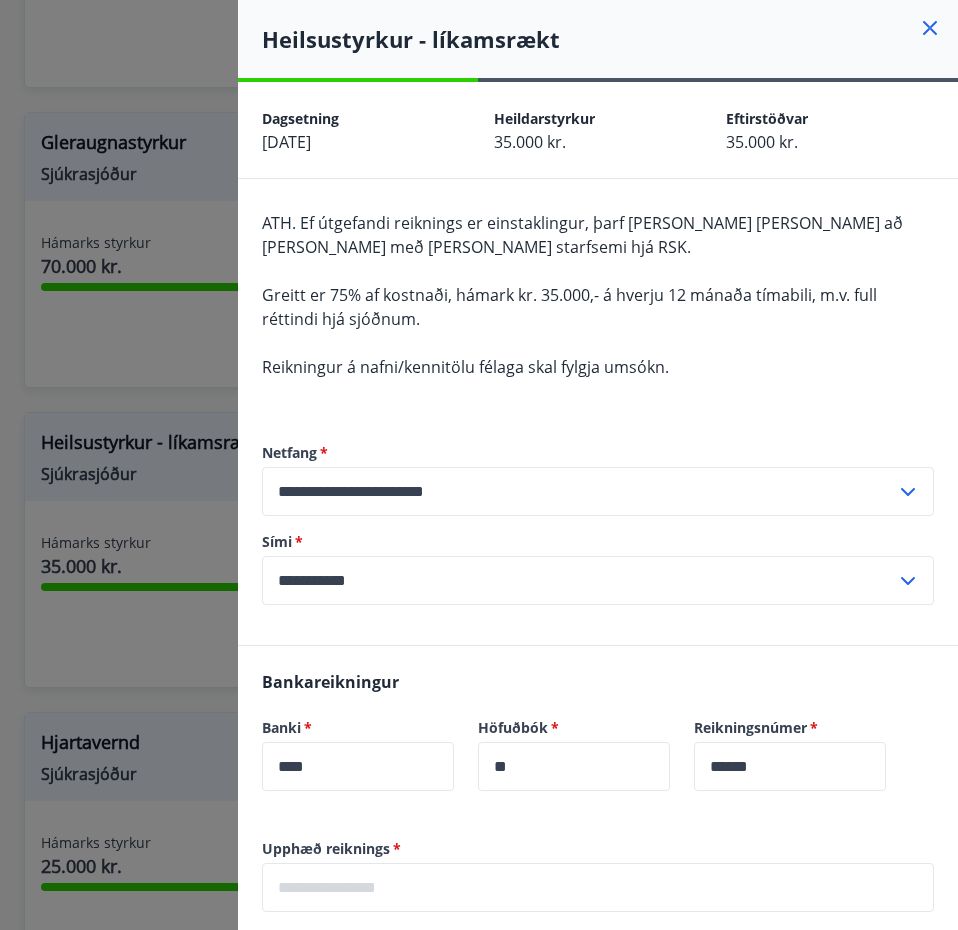 scroll, scrollTop: 331, scrollLeft: 0, axis: vertical 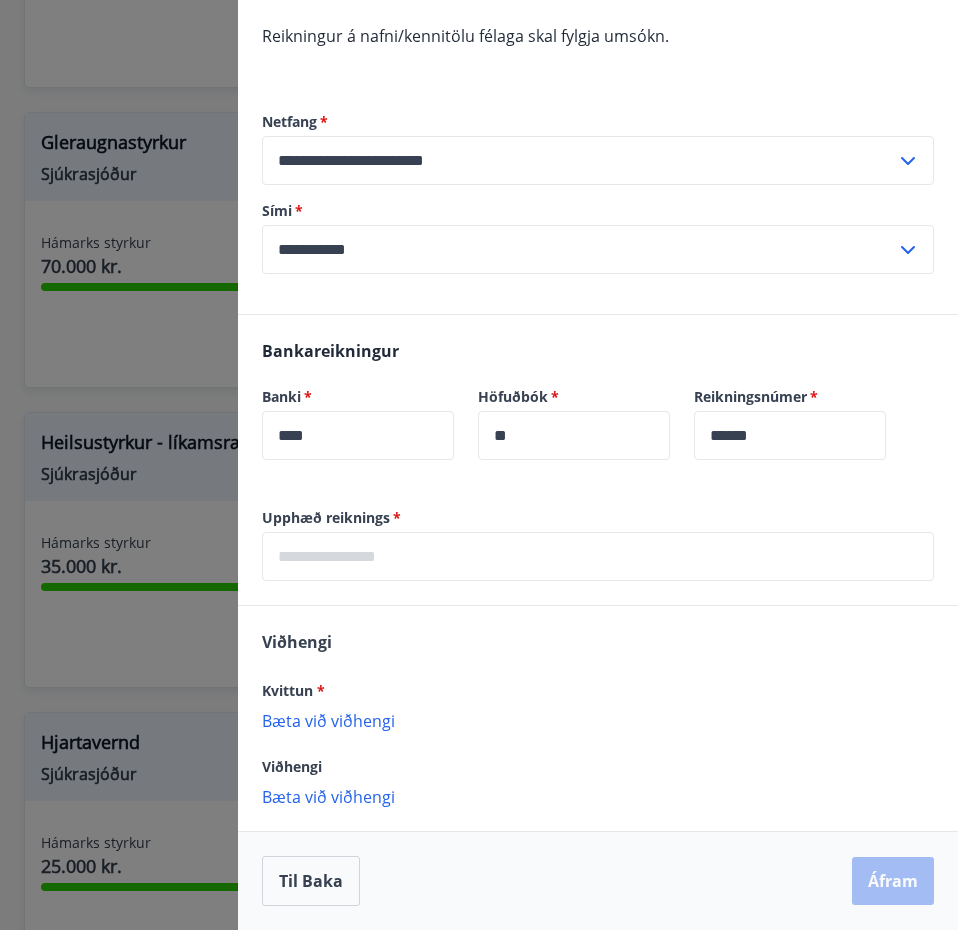 click at bounding box center (598, 556) 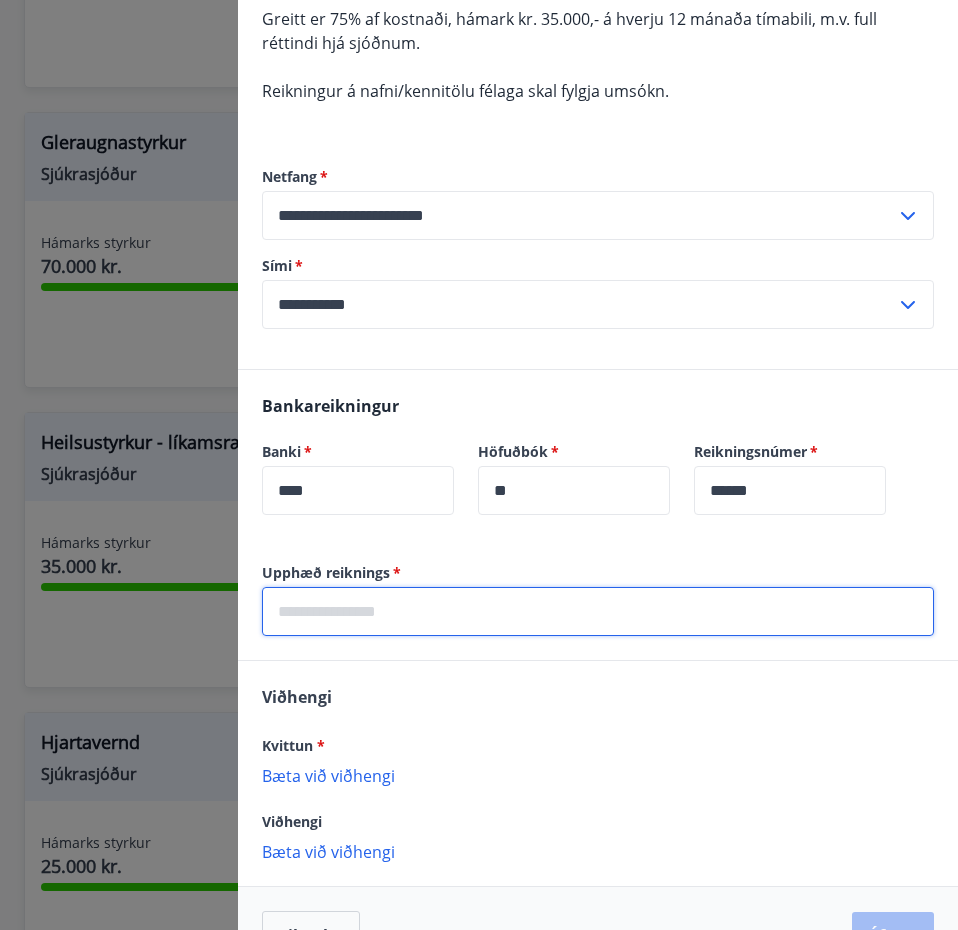 scroll, scrollTop: 277, scrollLeft: 0, axis: vertical 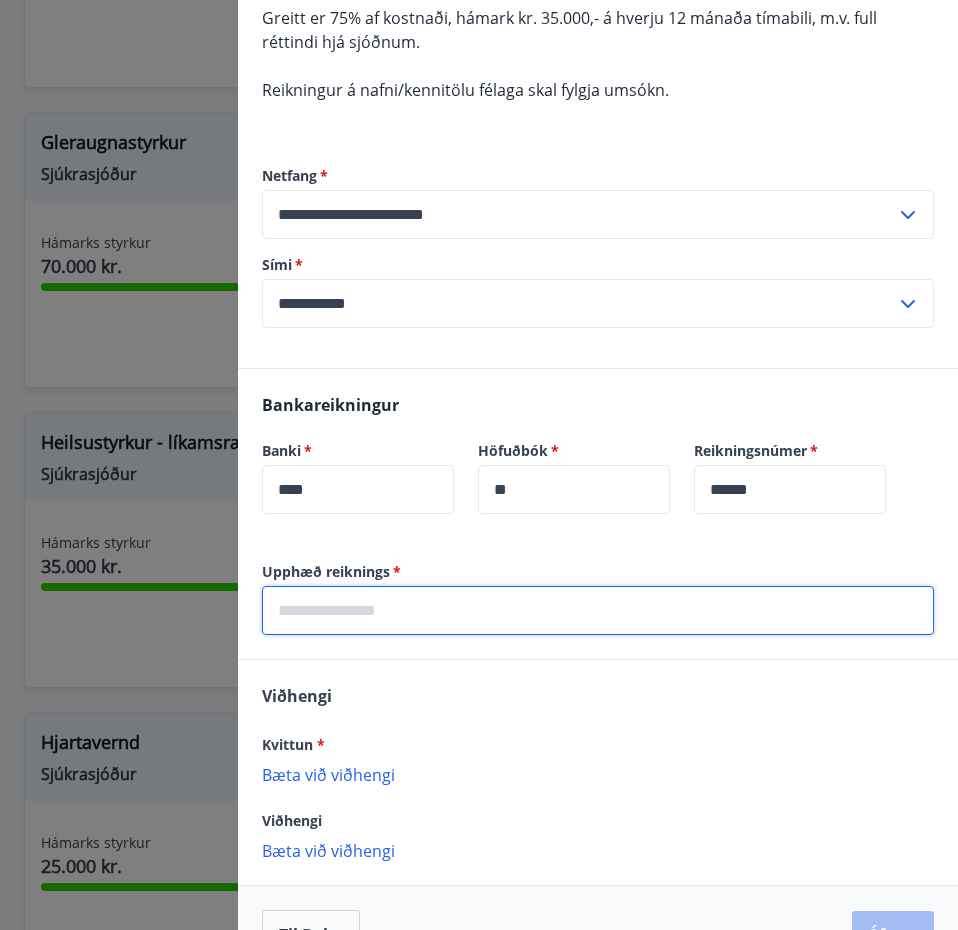 click at bounding box center [479, 465] 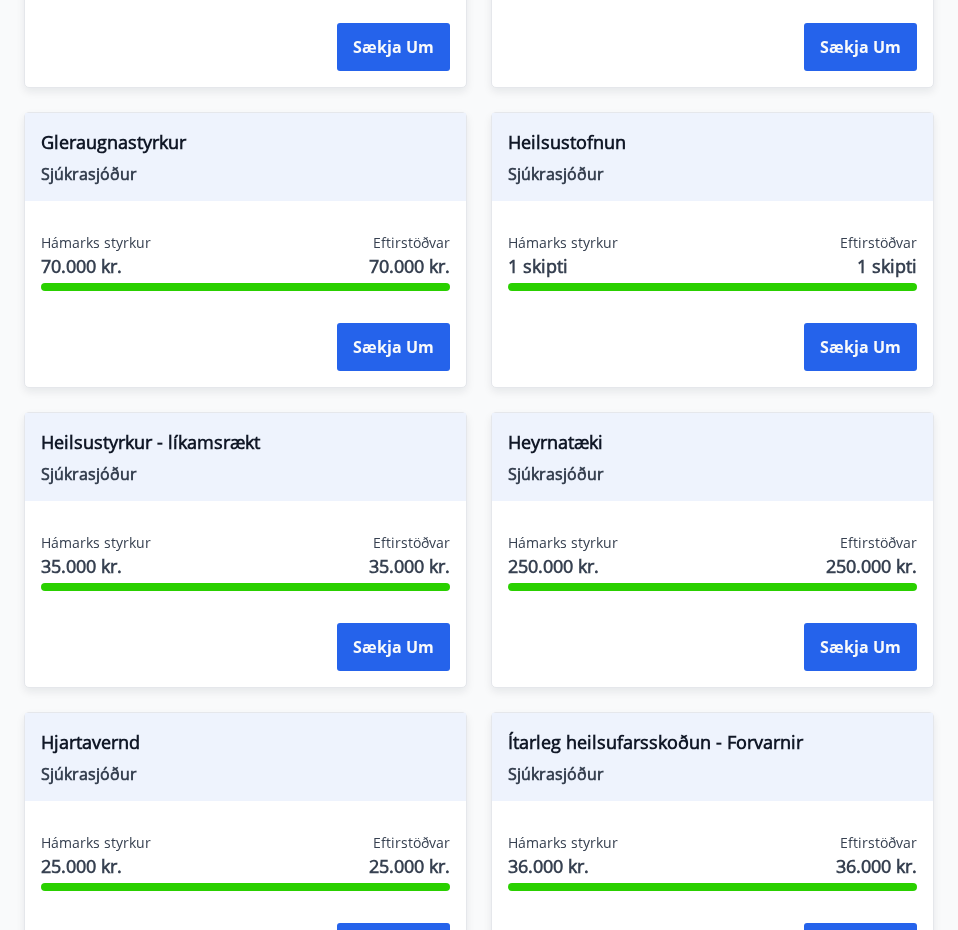 scroll, scrollTop: 0, scrollLeft: 0, axis: both 